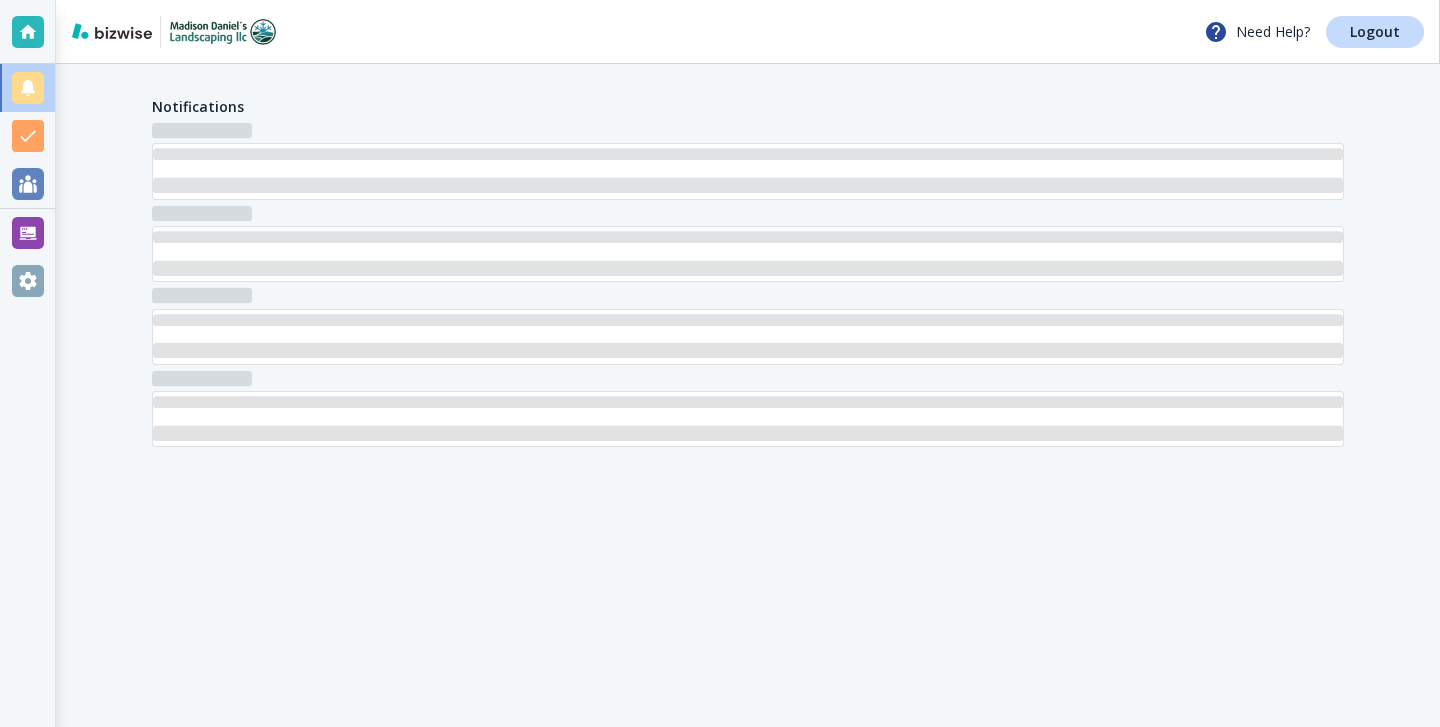 scroll, scrollTop: 0, scrollLeft: 0, axis: both 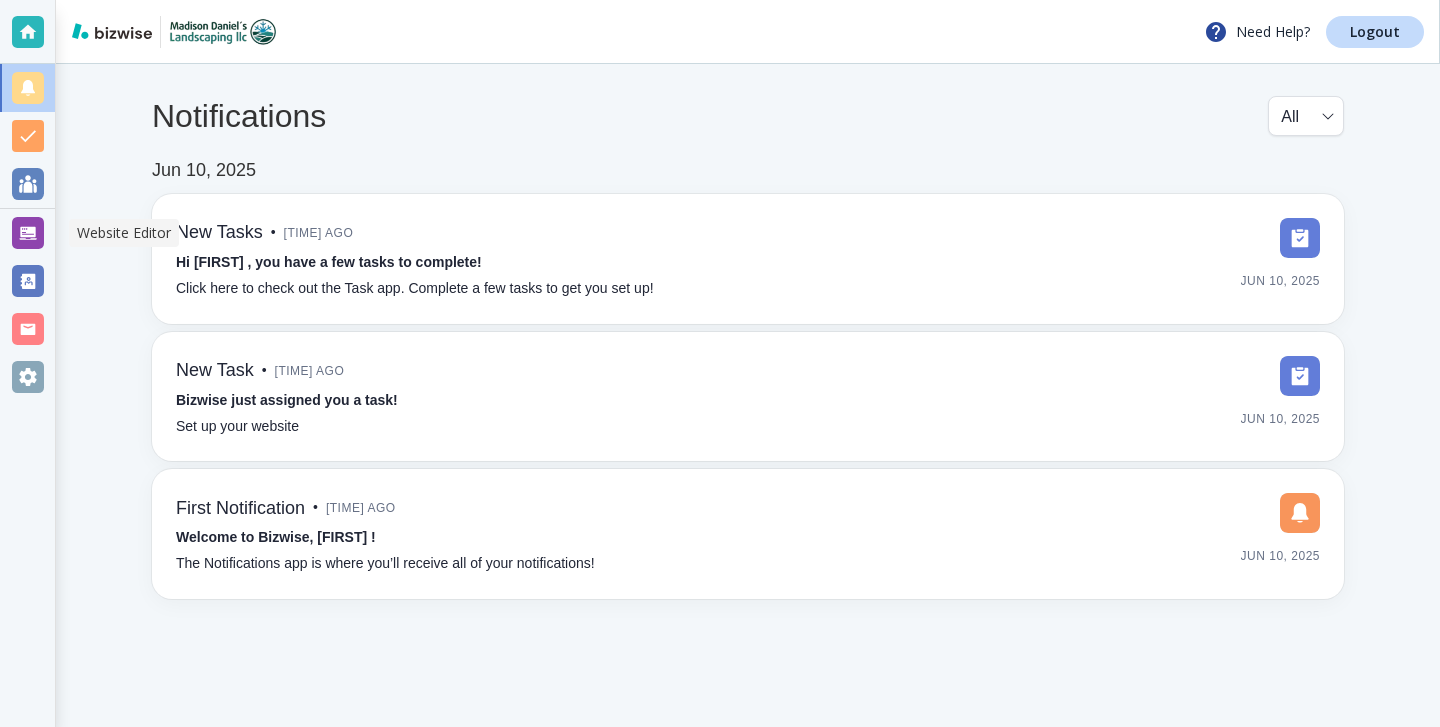 click at bounding box center (27, 233) 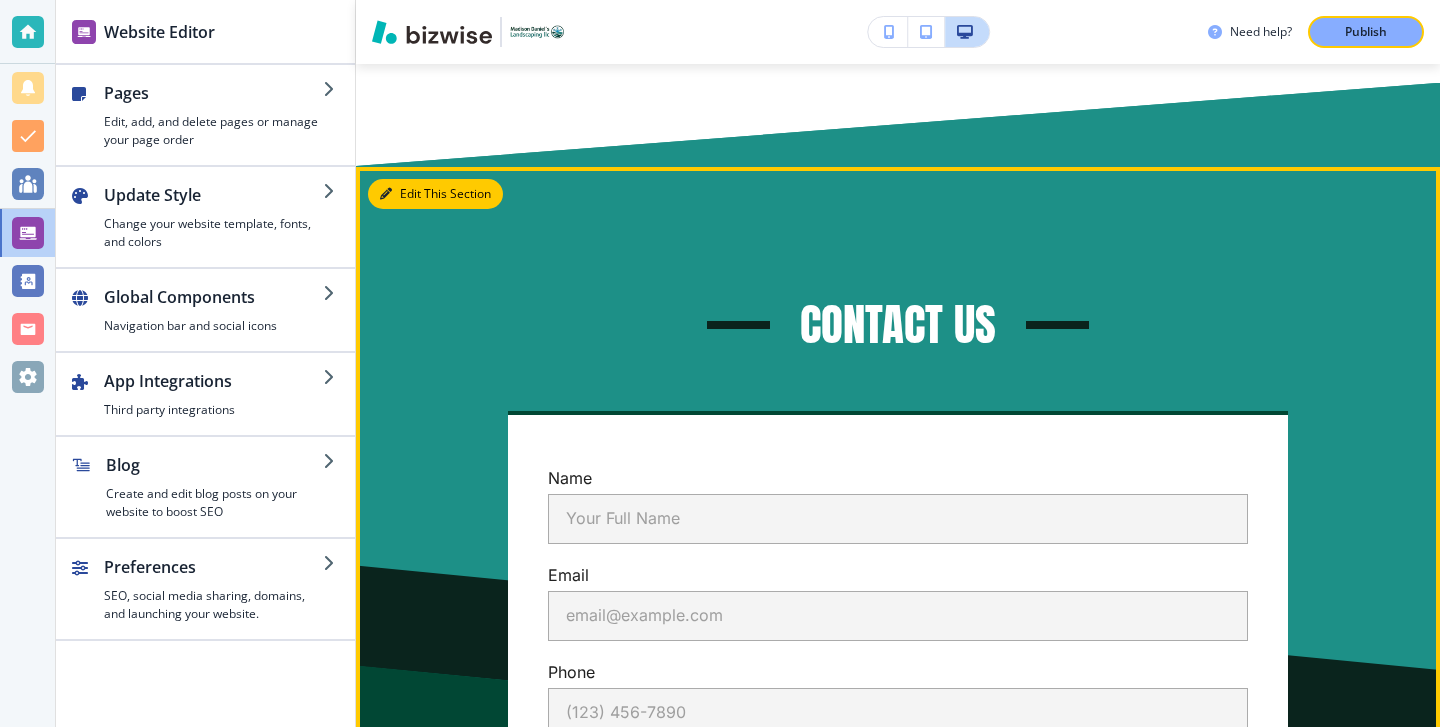 click on "Edit This Section" at bounding box center (435, 194) 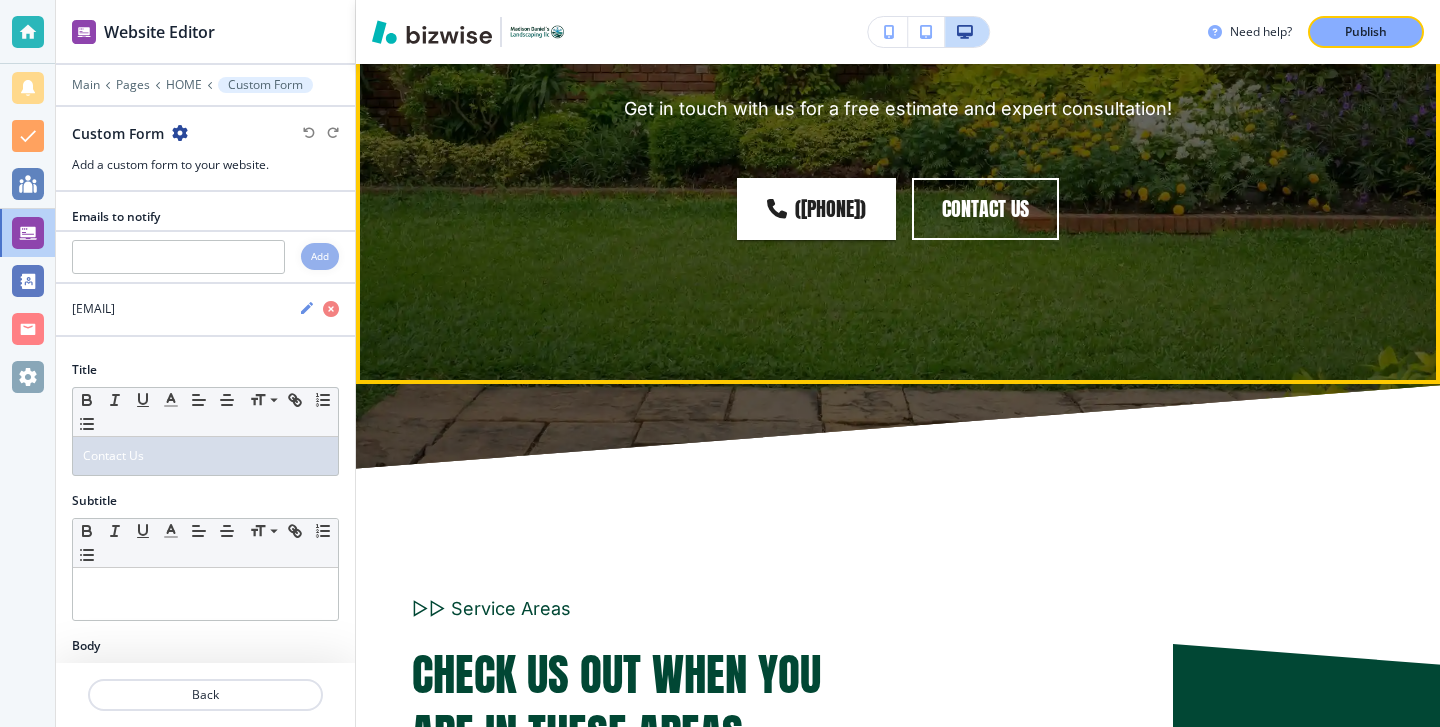 scroll, scrollTop: 12284, scrollLeft: 0, axis: vertical 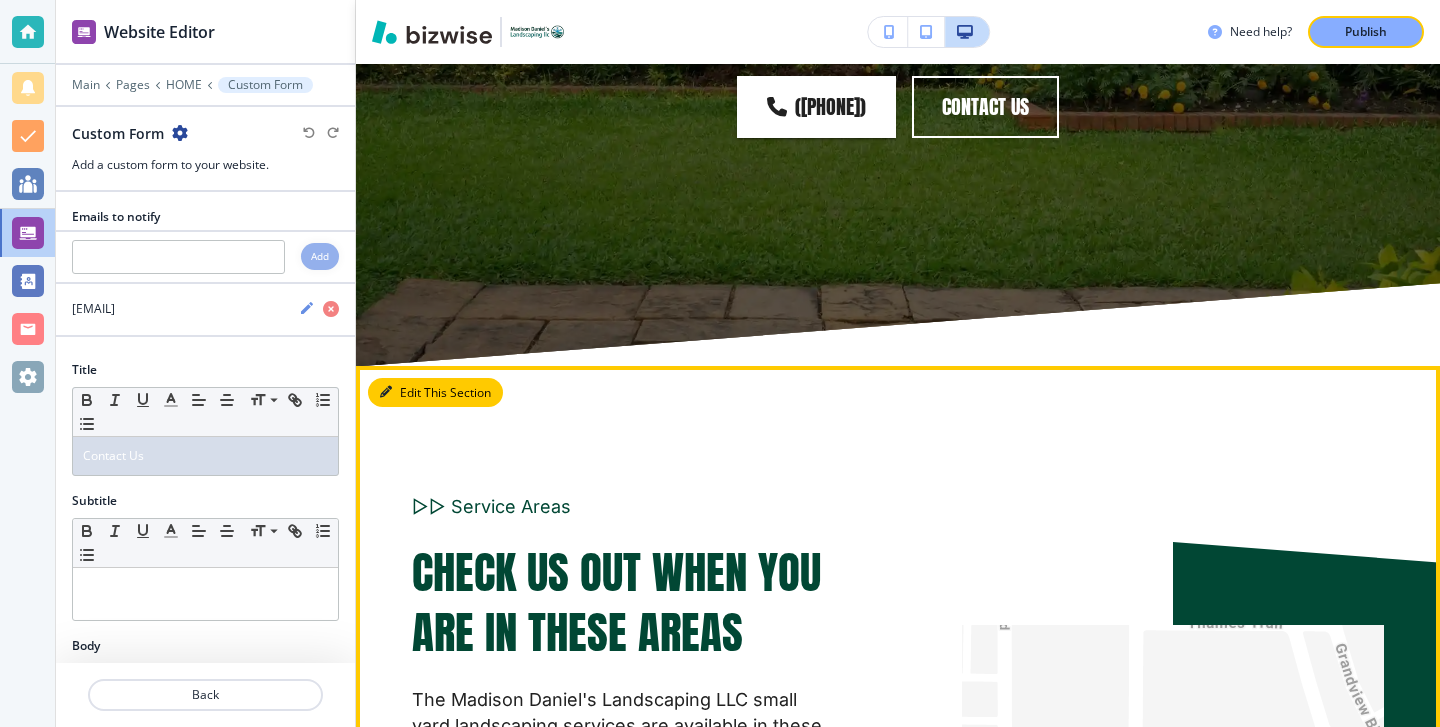 click on "Edit This Section" at bounding box center (435, 393) 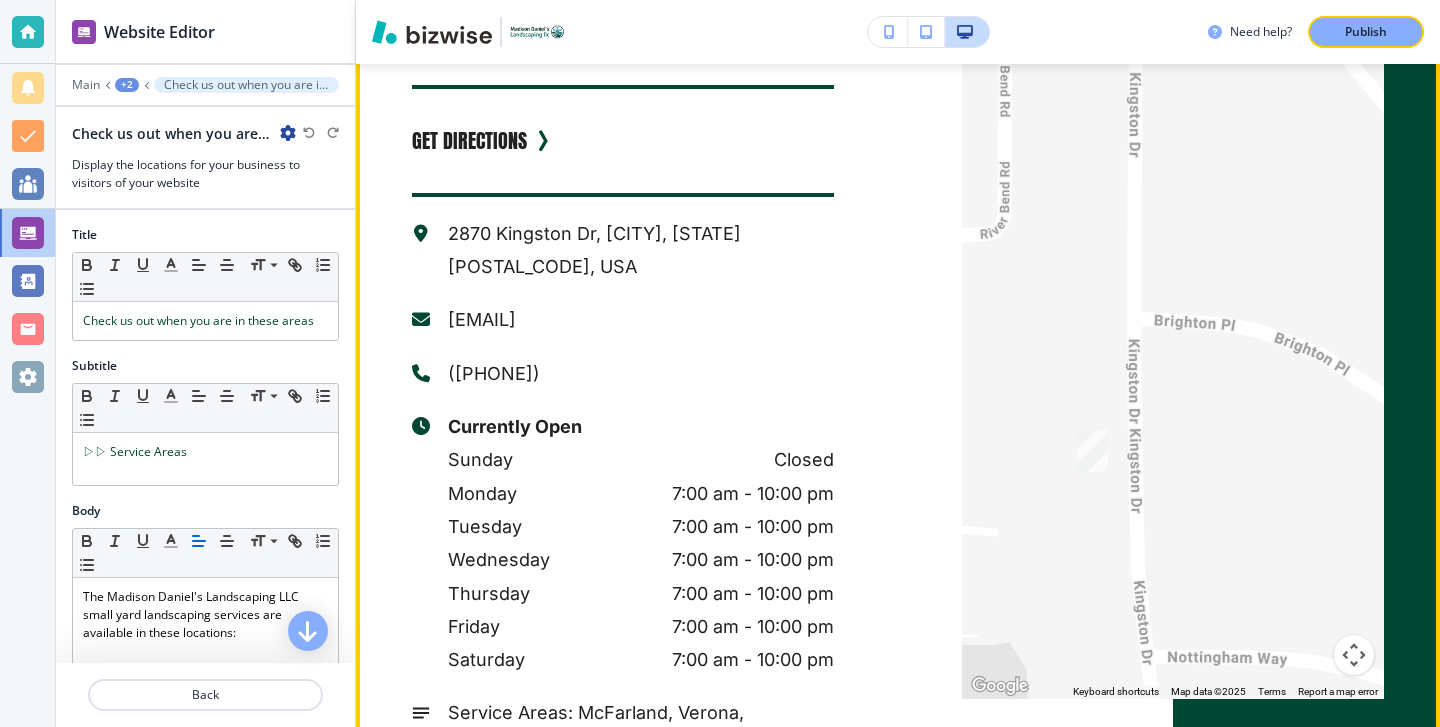 scroll, scrollTop: 13018, scrollLeft: 0, axis: vertical 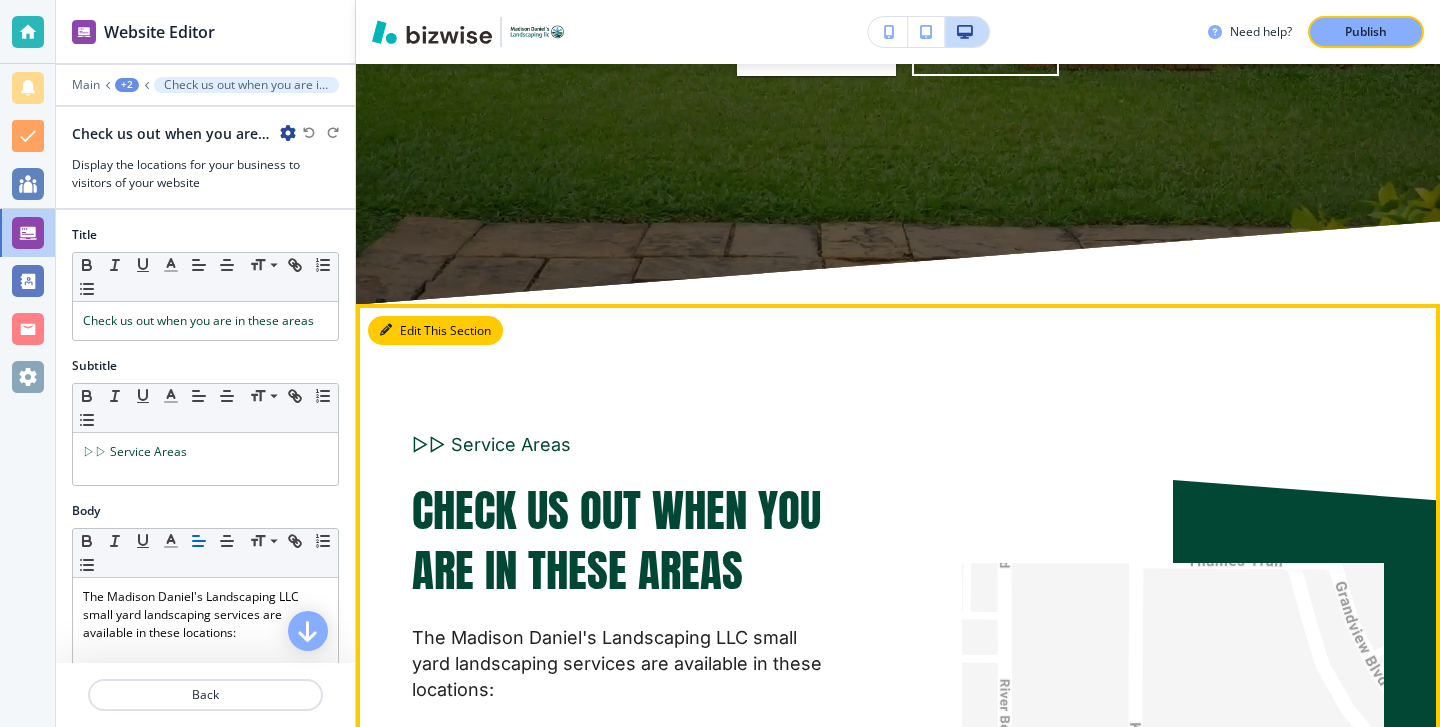 click on "Edit This Section" at bounding box center [435, 331] 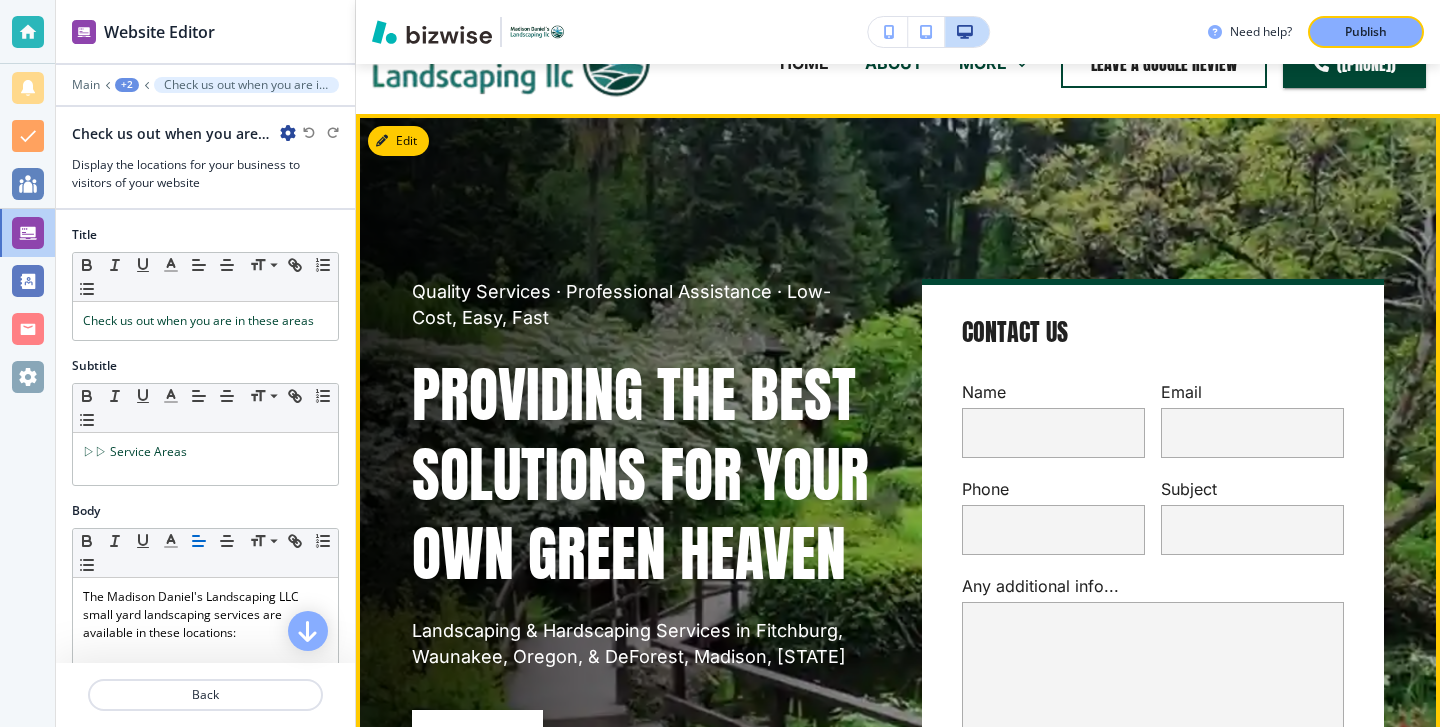 scroll, scrollTop: 0, scrollLeft: 0, axis: both 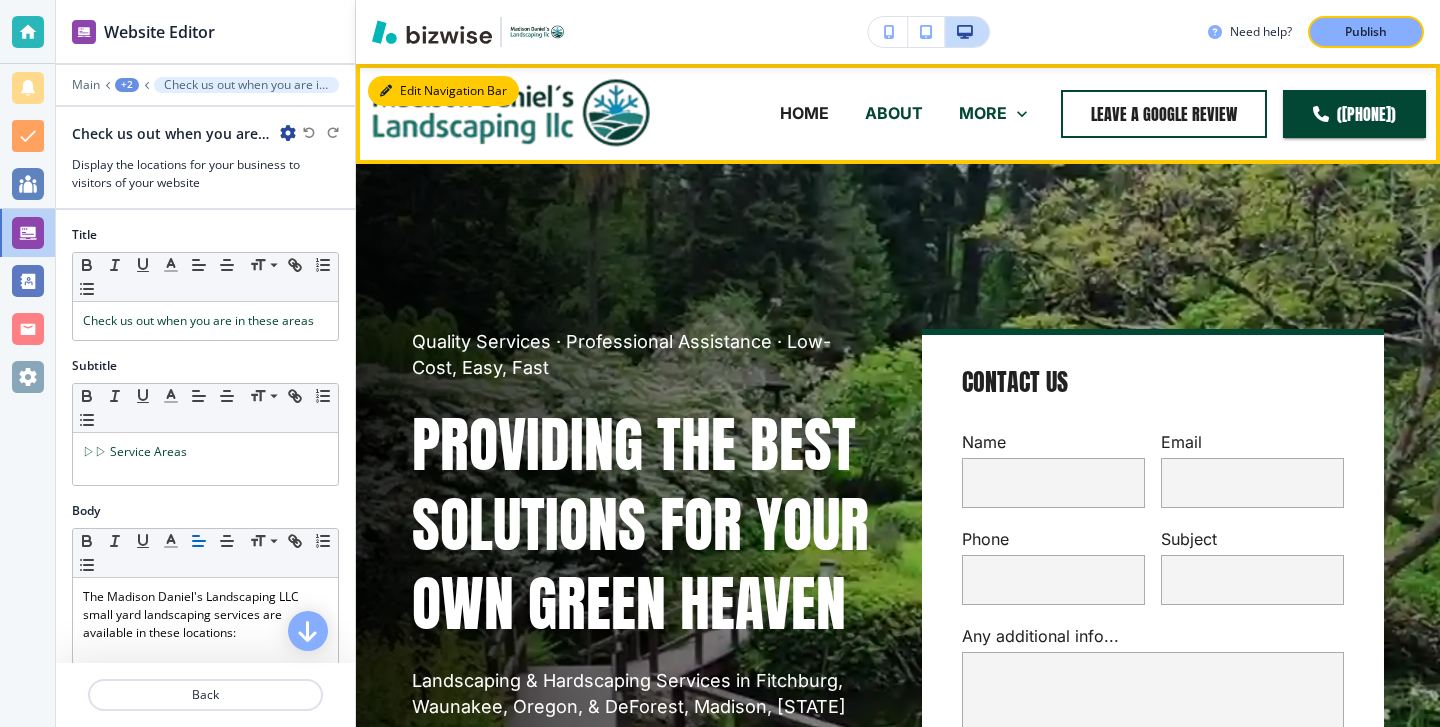 click on "Edit Navigation Bar" at bounding box center [443, 91] 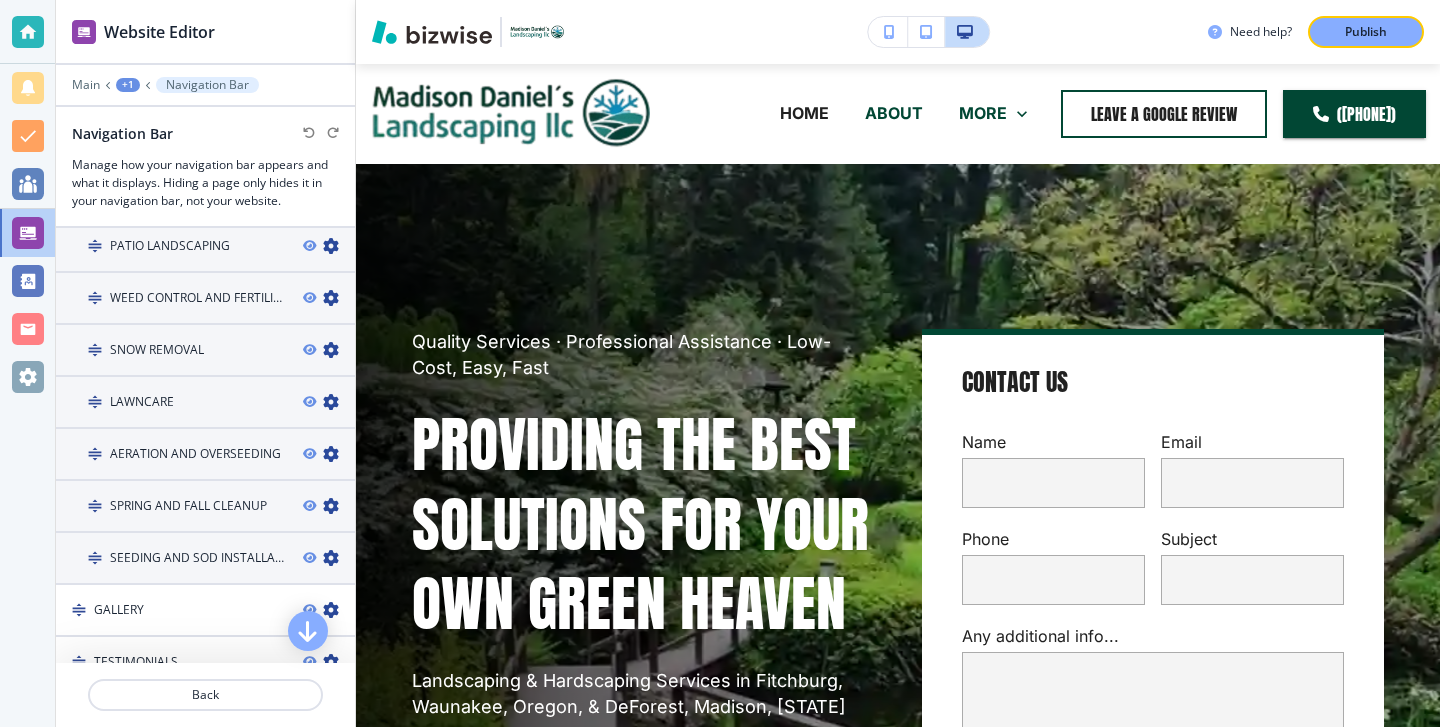 scroll, scrollTop: 1422, scrollLeft: 0, axis: vertical 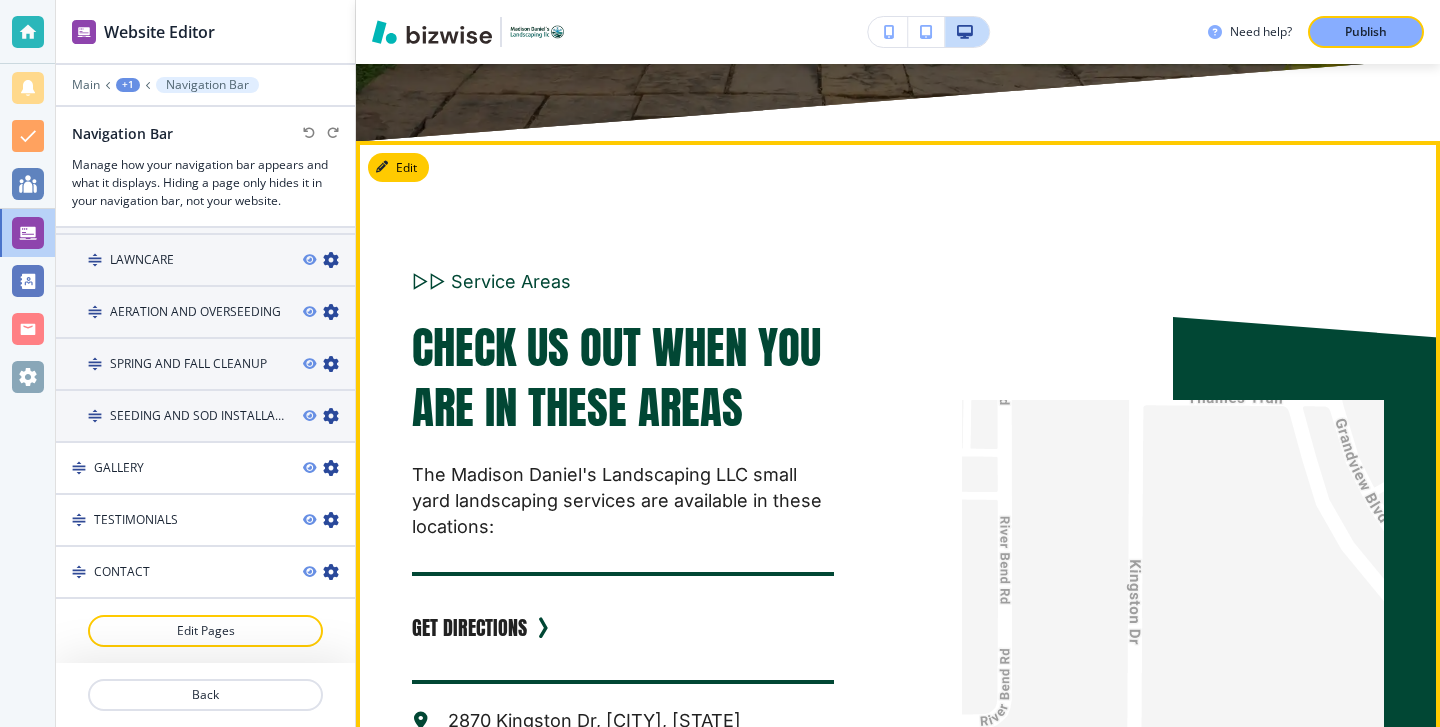 click on "▷▷ Service Areas Check us out when you are in these areas The Madison Daniel's Landscaping LLC small yard landscaping services are available in these locations: GET DIRECTIONS 2870 Kingston Dr, Madison, [STATE] 53713, USA [EMAIL] ([PHONE]) Currently Open sunday Closed monday 7:00 am - 10:00 pm tuesday 7:00 am - 10:00 pm wednesday 7:00 am - 10:00 pm thursday 7:00 am - 10:00 pm friday 7:00 am - 10:00 pm saturday 7:00 am - 10:00 pm Service Areas: McFarland, Verona, Stoughton, Monona, Cottage Grove Village, Fitchburg, Waunakee, Oregon, and DeForest, Madison" at bounding box center [559, 729] 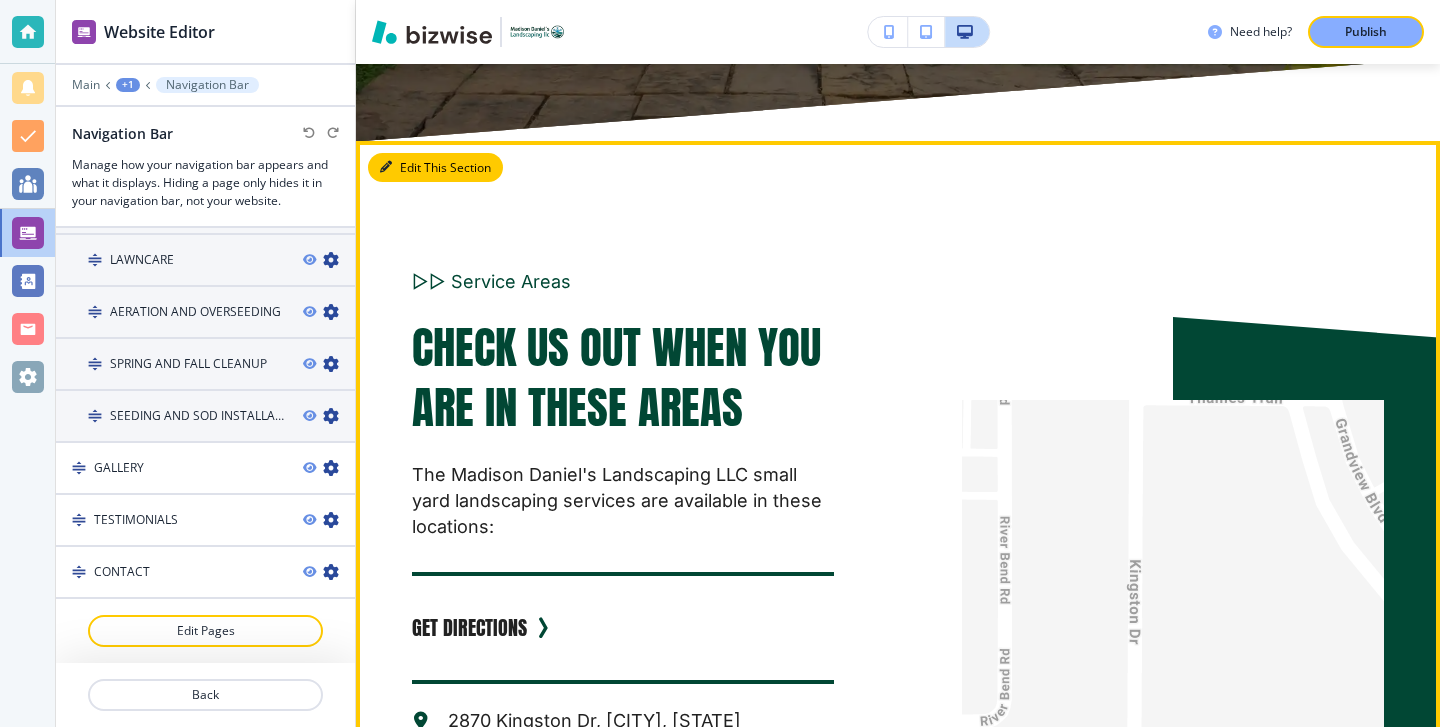 click on "Edit This Section" at bounding box center (435, 168) 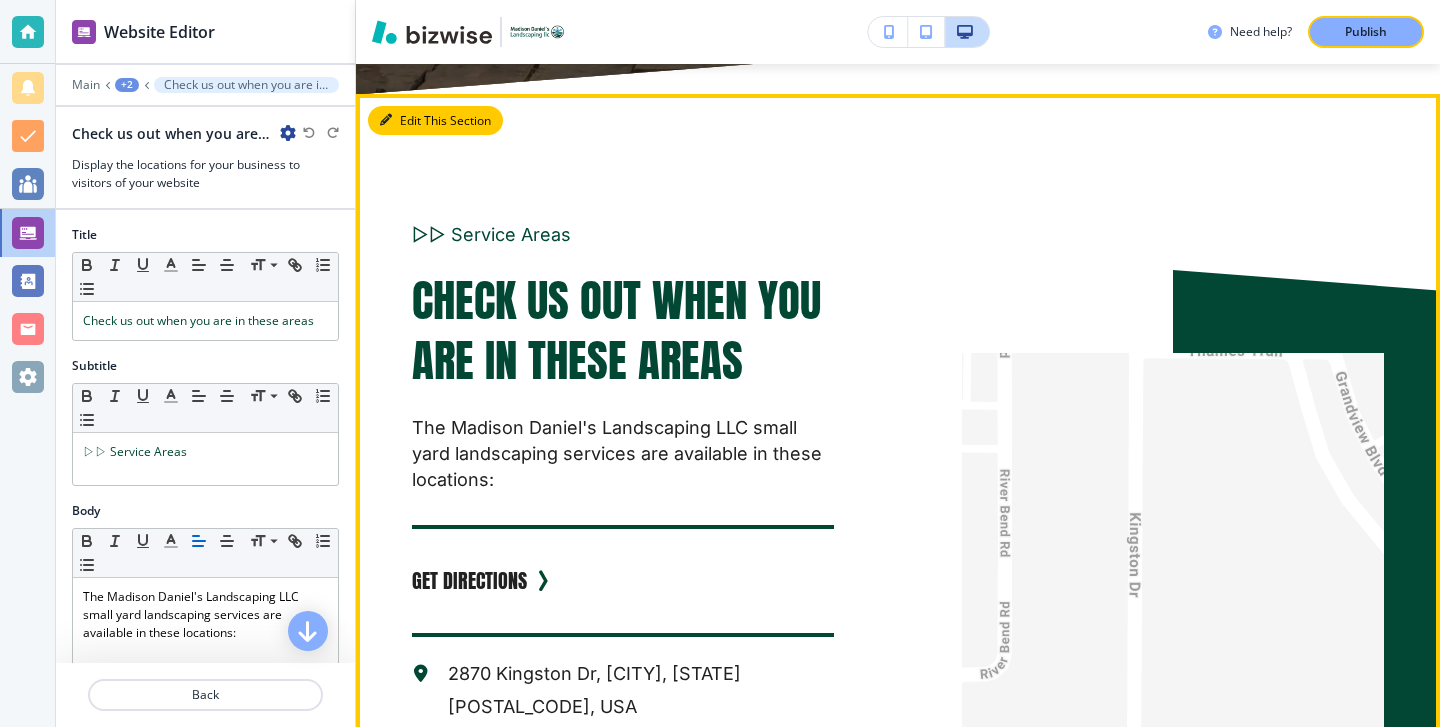 scroll, scrollTop: 12586, scrollLeft: 0, axis: vertical 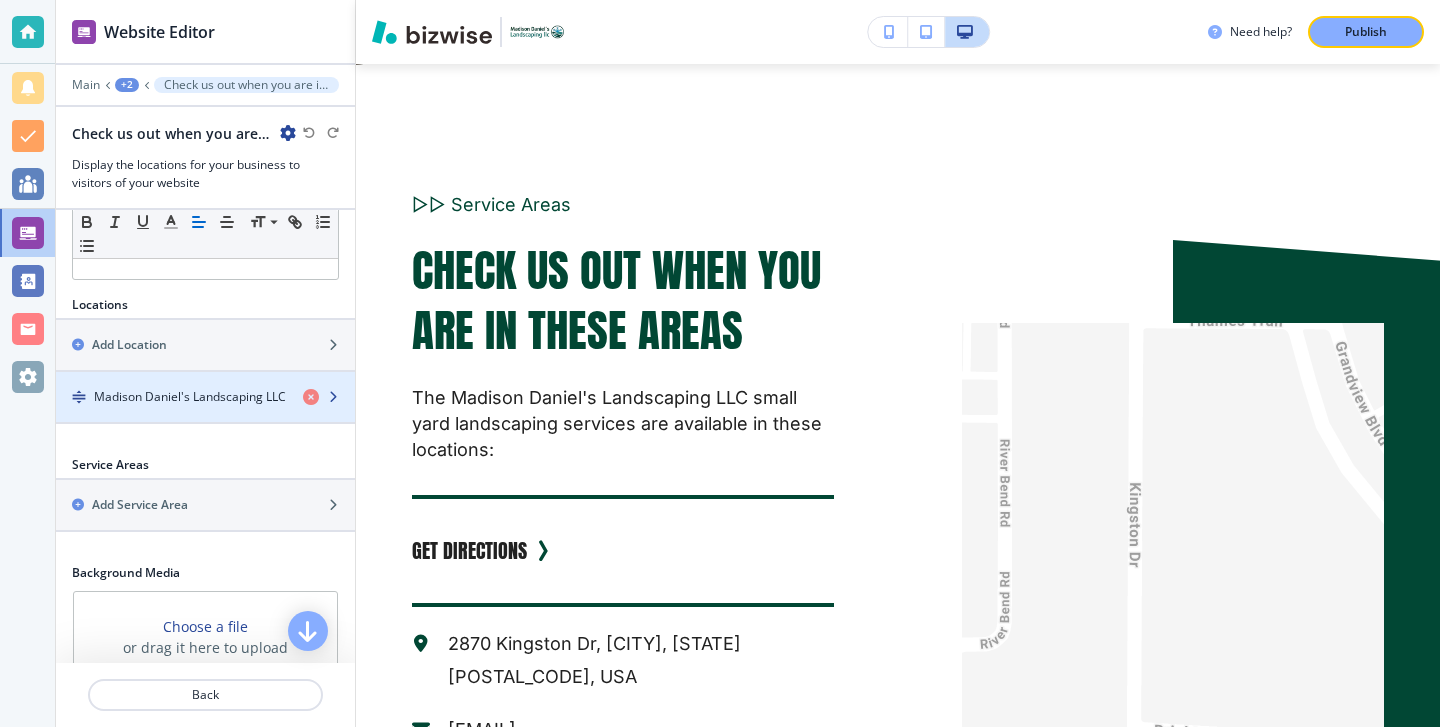 click on "Madison Daniel's Landscaping LLC" at bounding box center (190, 397) 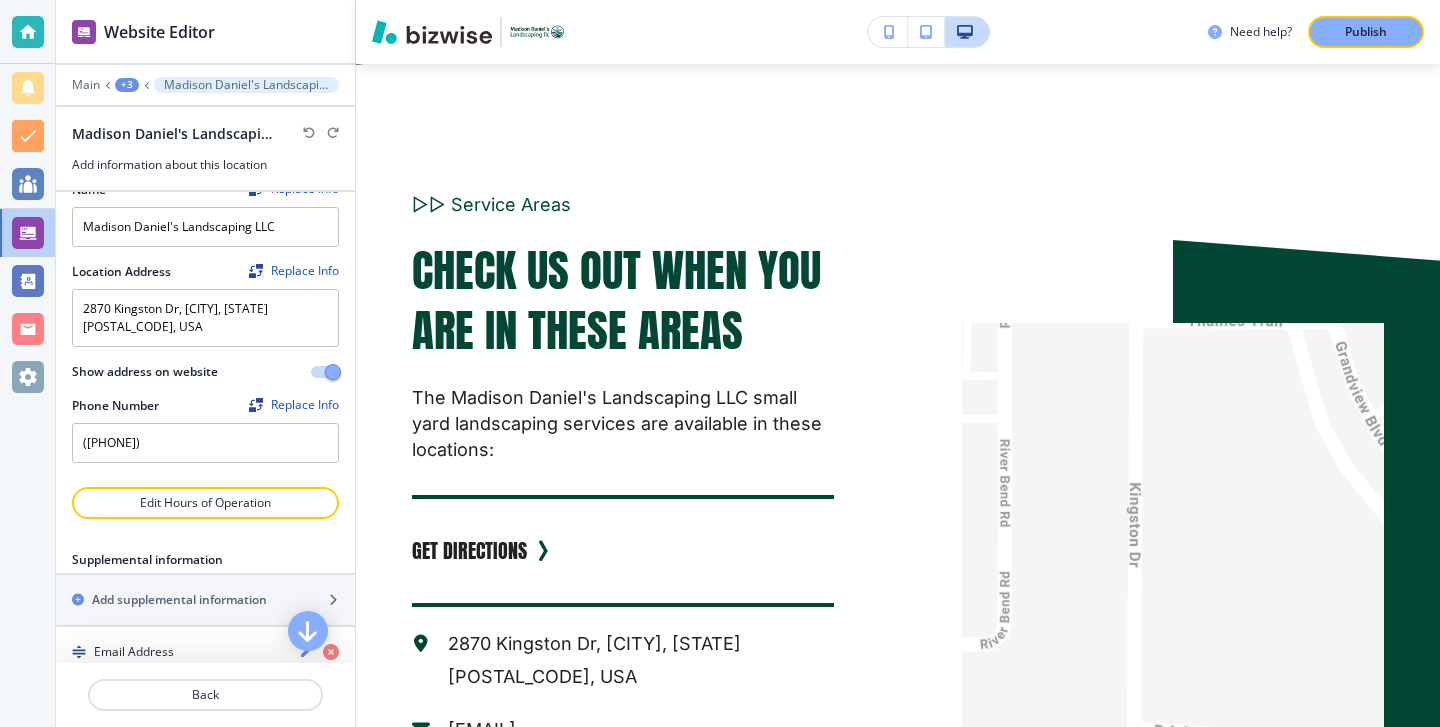 scroll, scrollTop: 93, scrollLeft: 0, axis: vertical 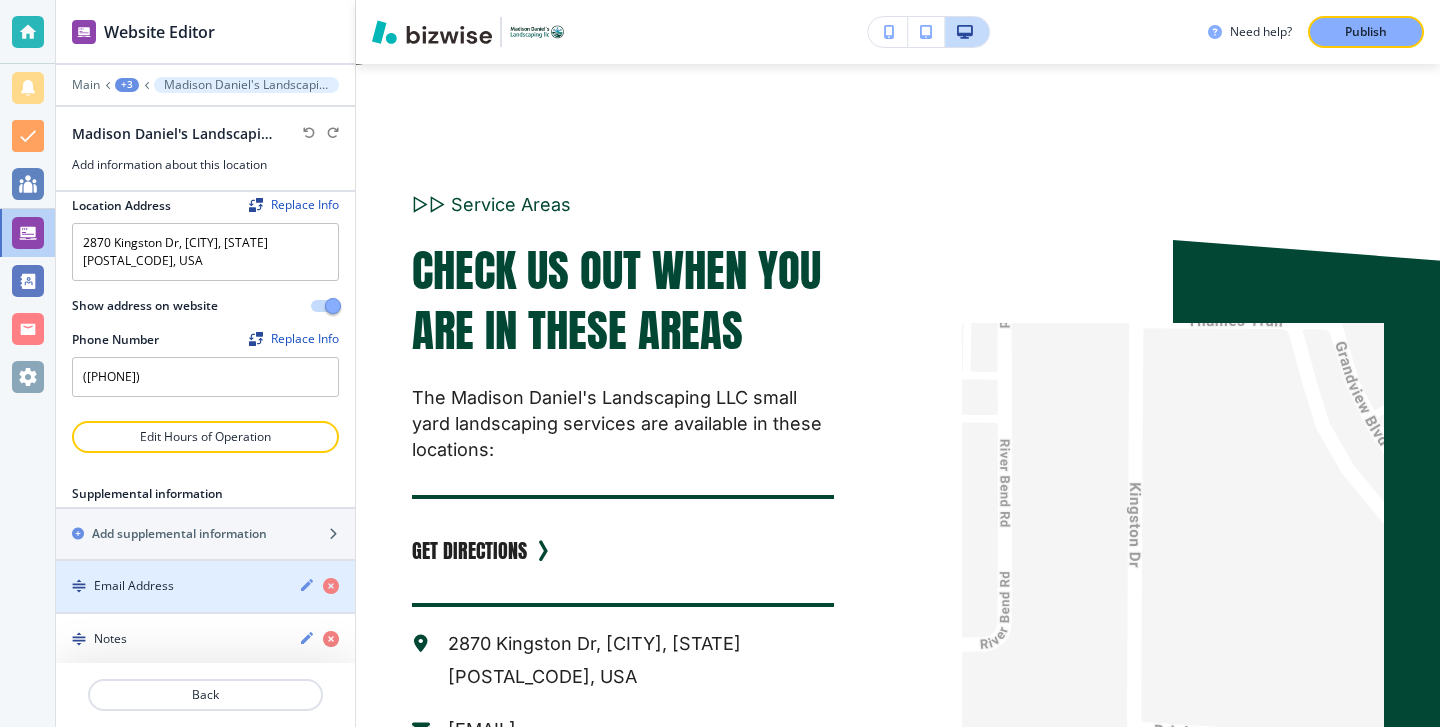 click at bounding box center (205, 569) 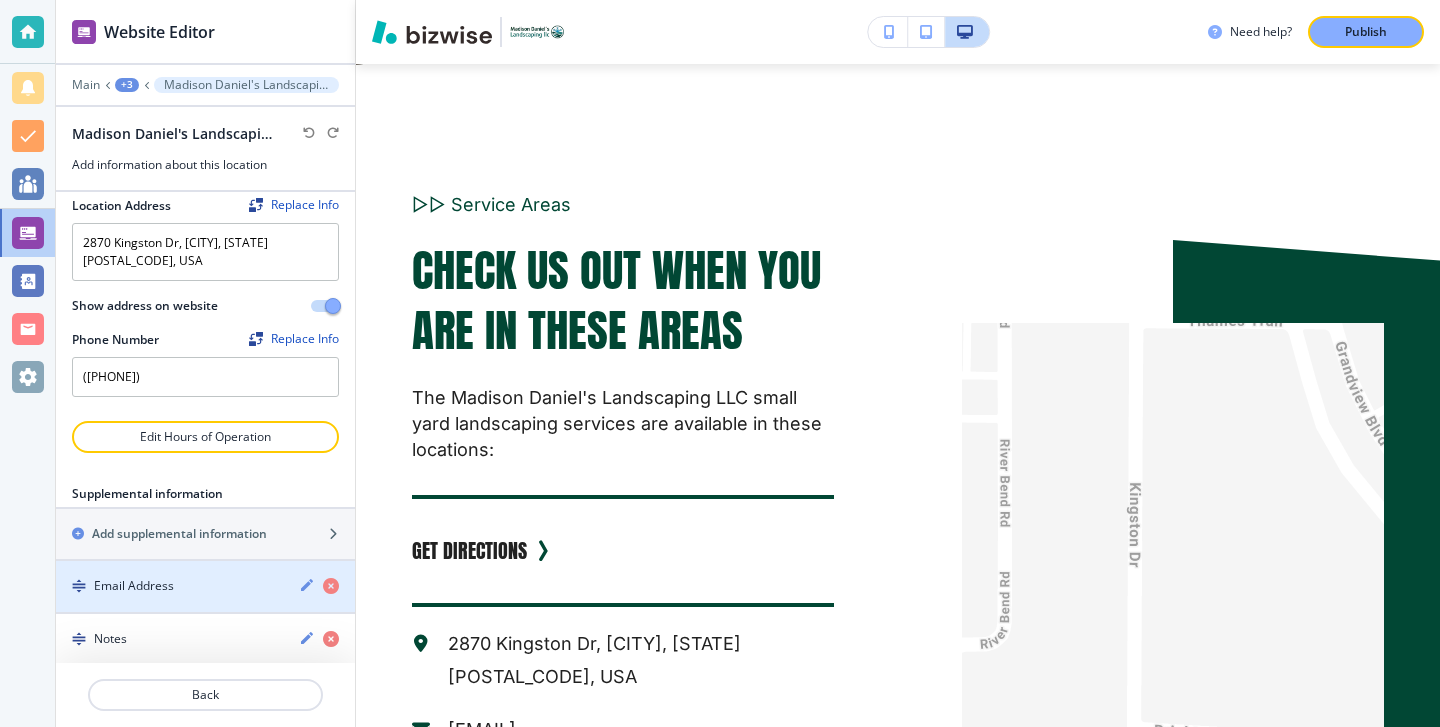 click 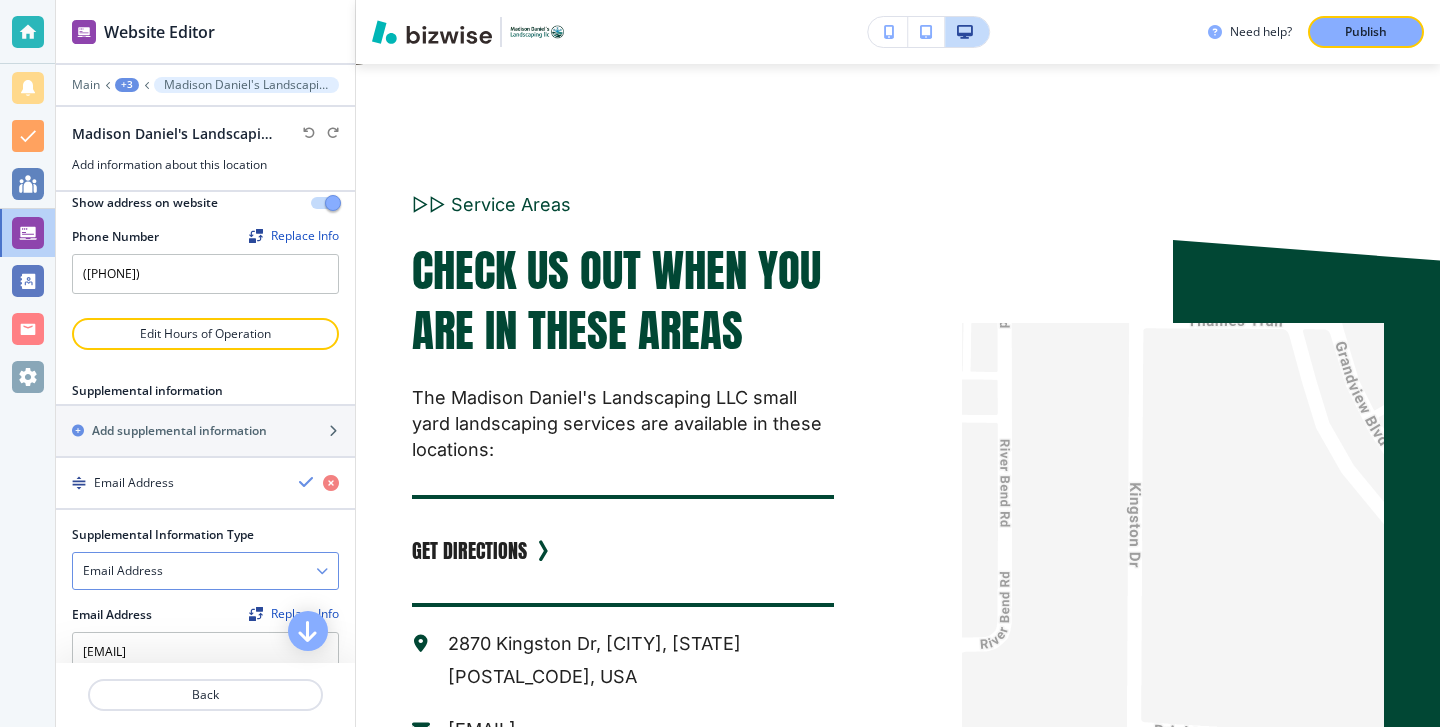 scroll, scrollTop: 213, scrollLeft: 0, axis: vertical 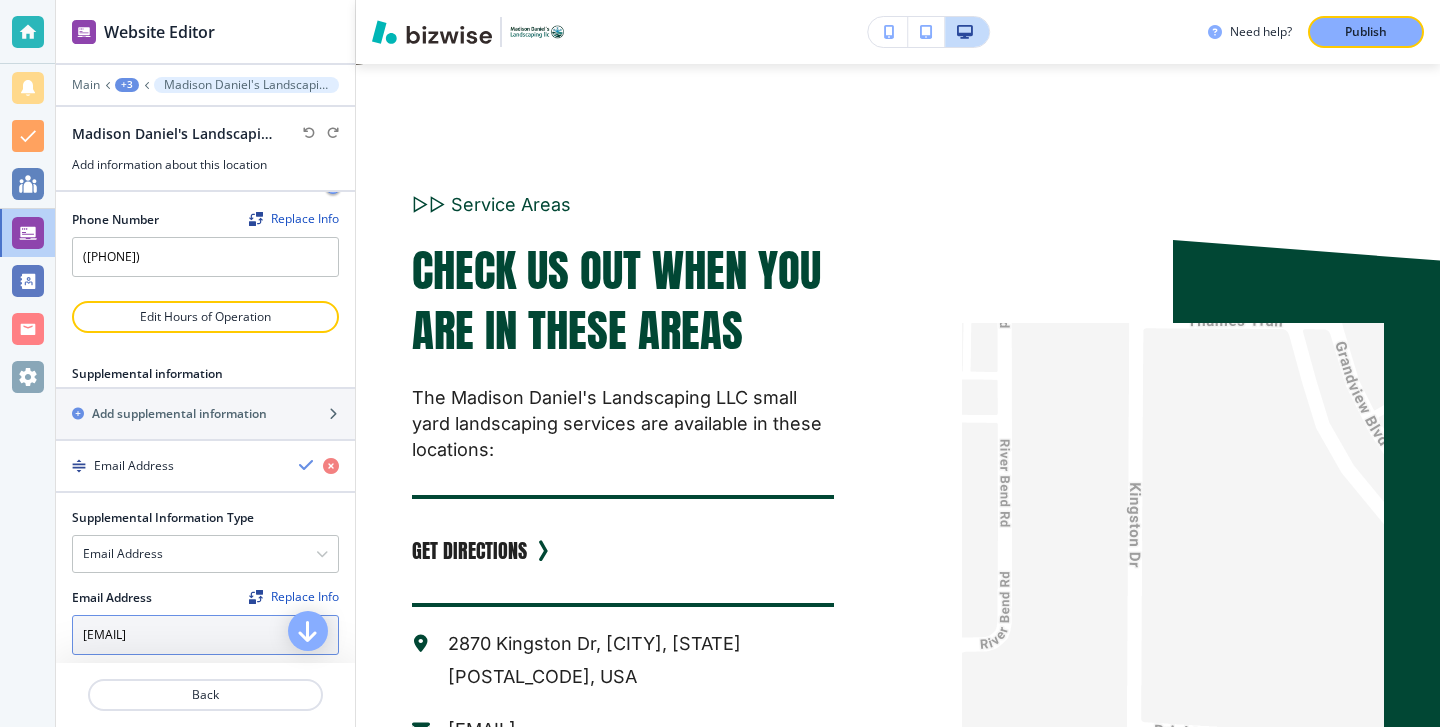 click on "[EMAIL]" at bounding box center [205, 635] 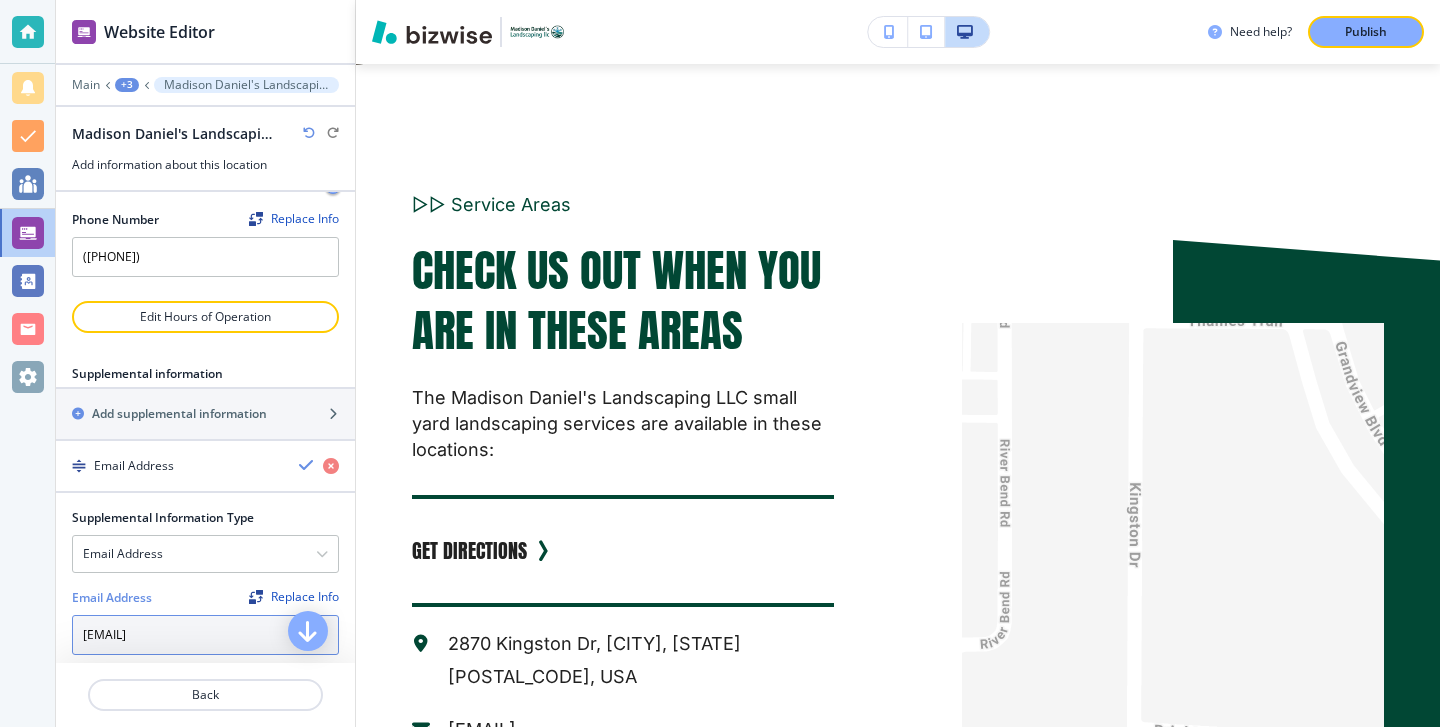 type on "[EMAIL]" 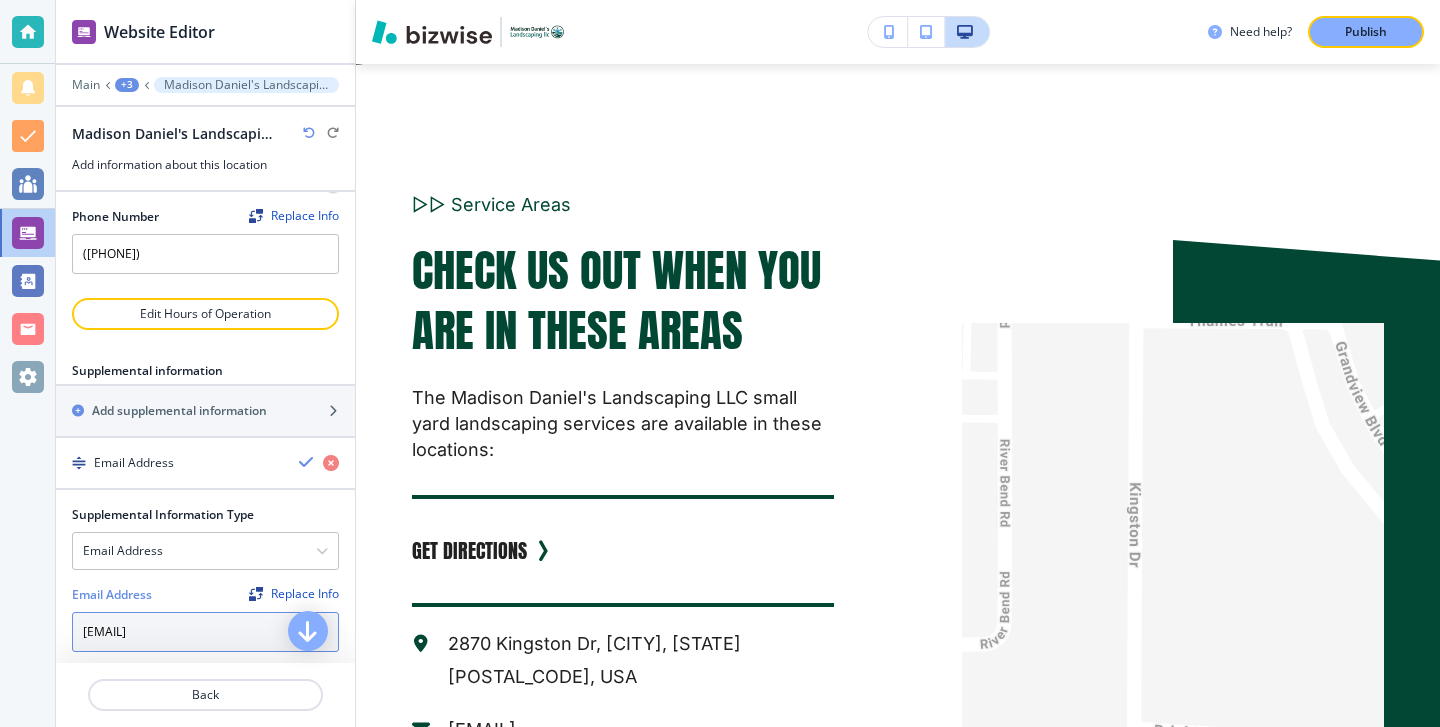 scroll, scrollTop: 273, scrollLeft: 0, axis: vertical 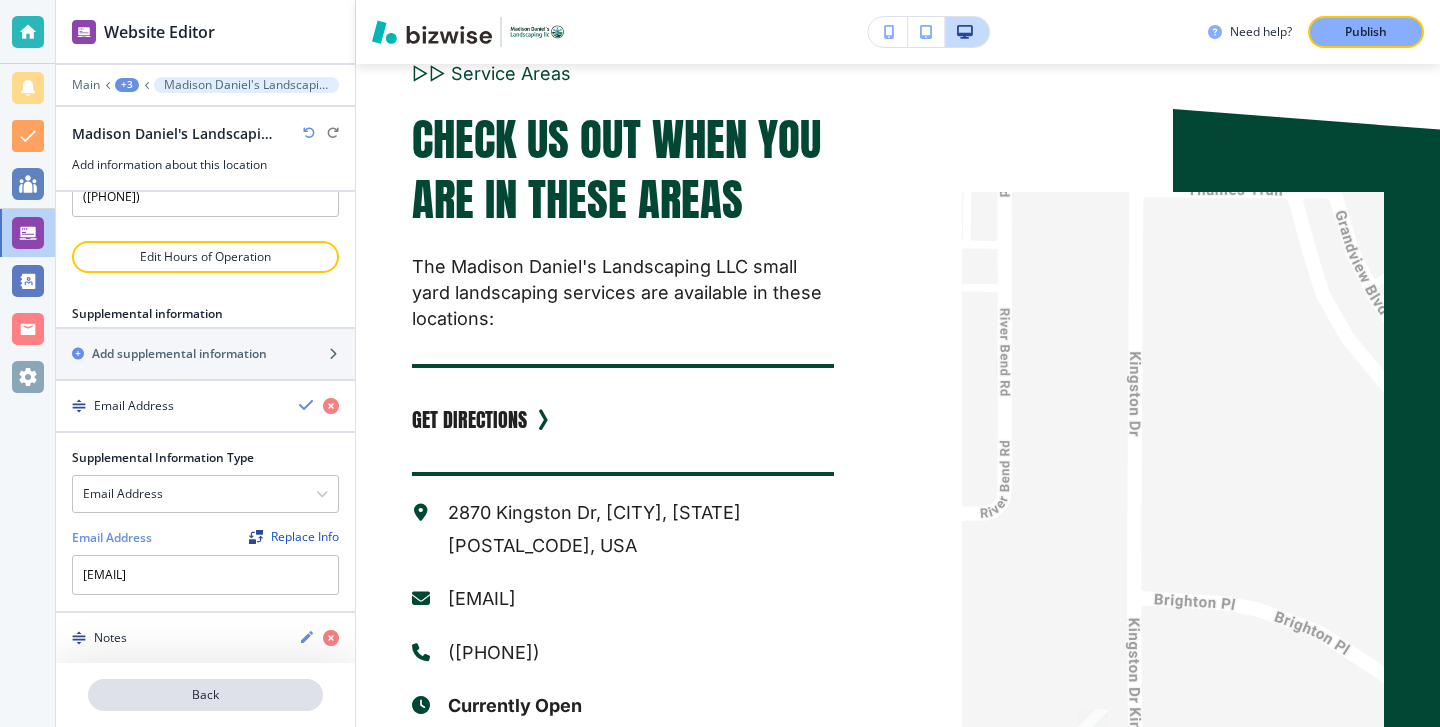 click on "Back" at bounding box center [205, 695] 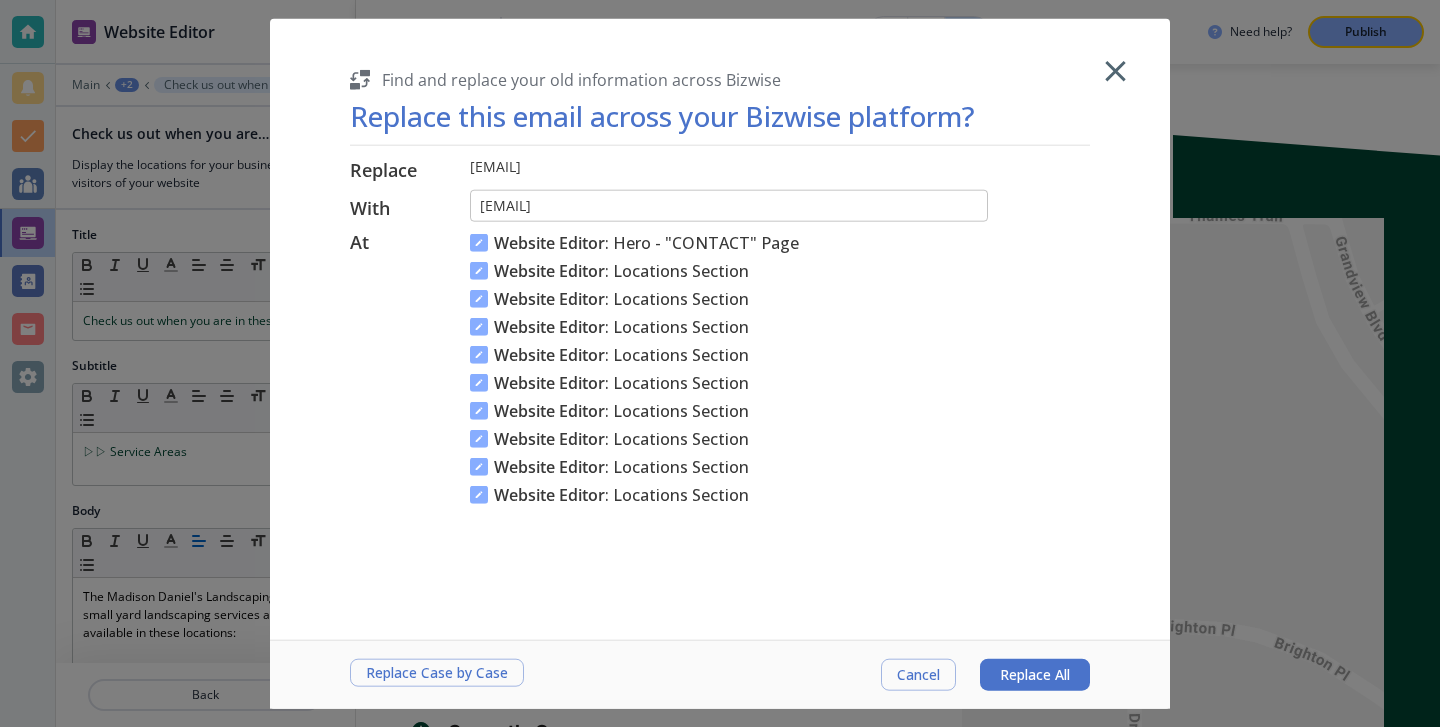 scroll, scrollTop: 12586, scrollLeft: 0, axis: vertical 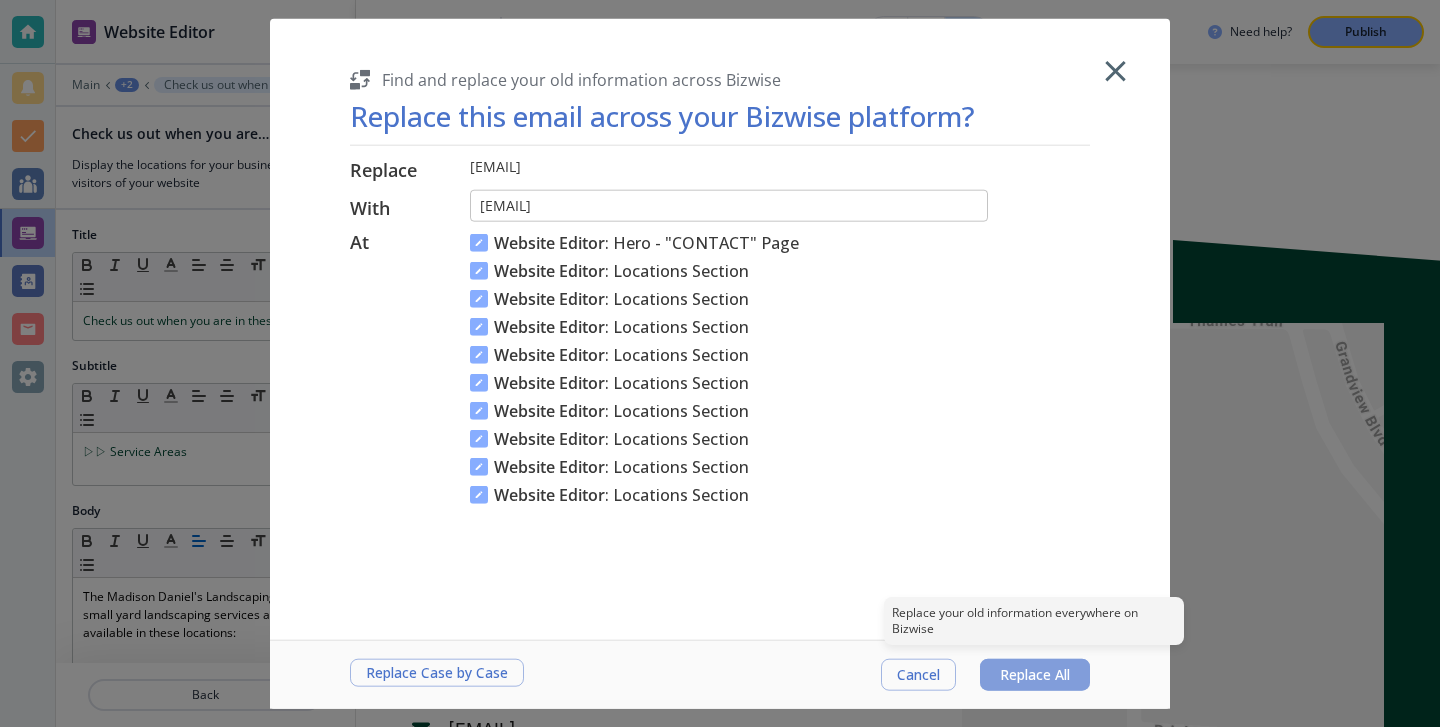 click on "Replace All" at bounding box center (1035, 675) 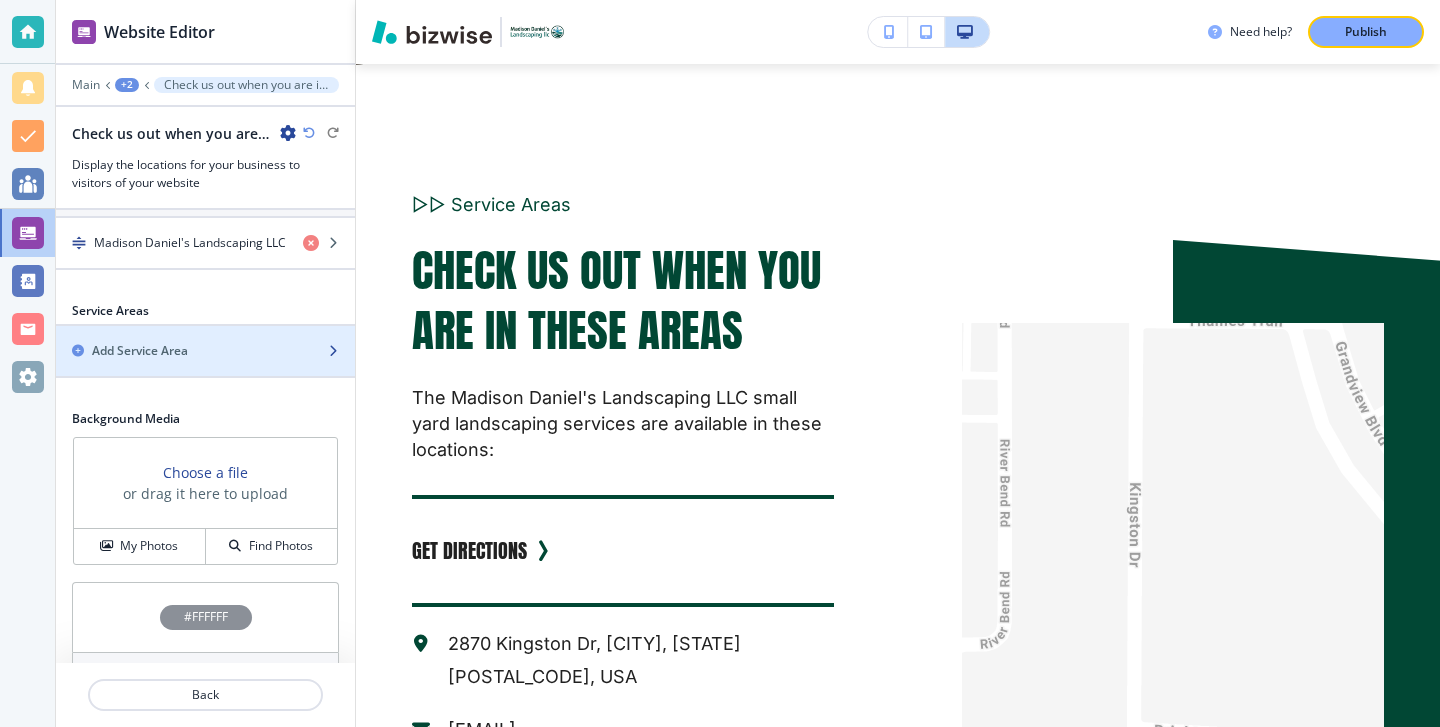 scroll, scrollTop: 754, scrollLeft: 0, axis: vertical 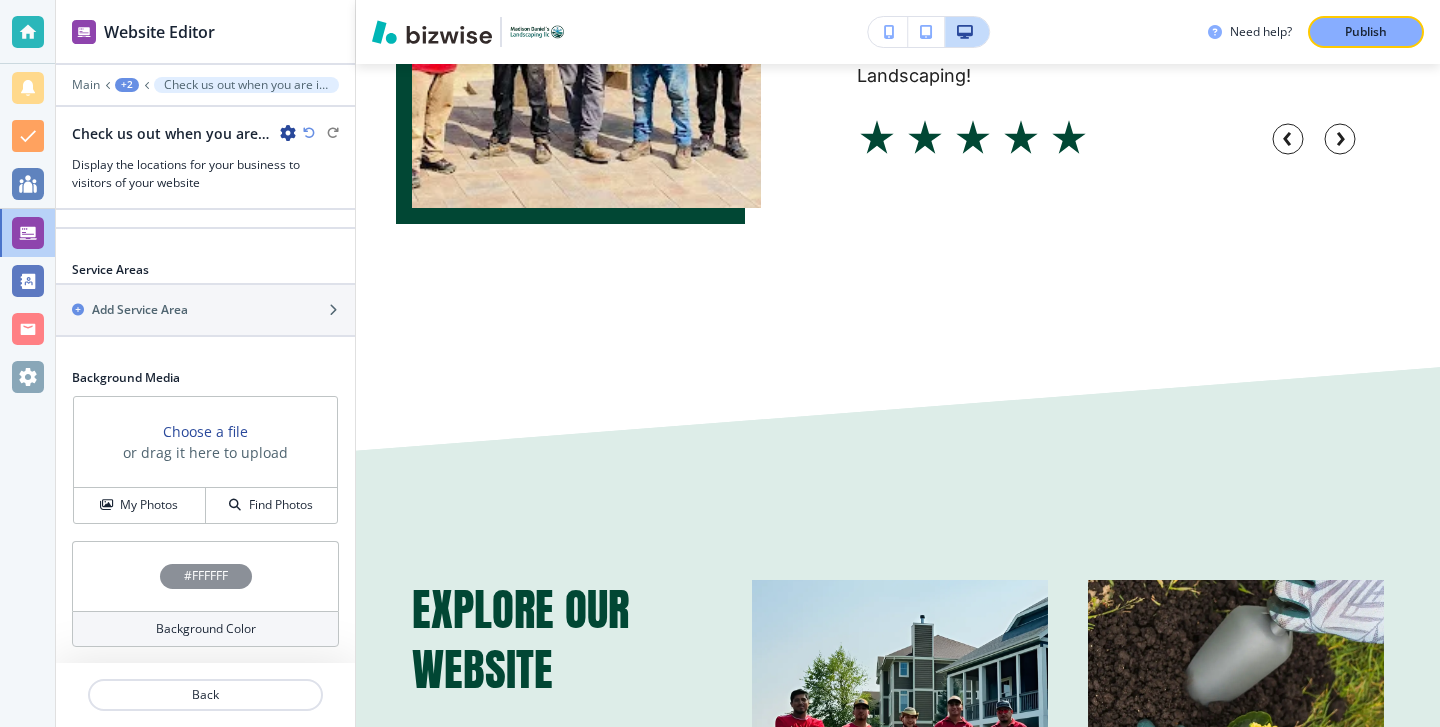 click on "Need help? Publish" at bounding box center (898, 32) 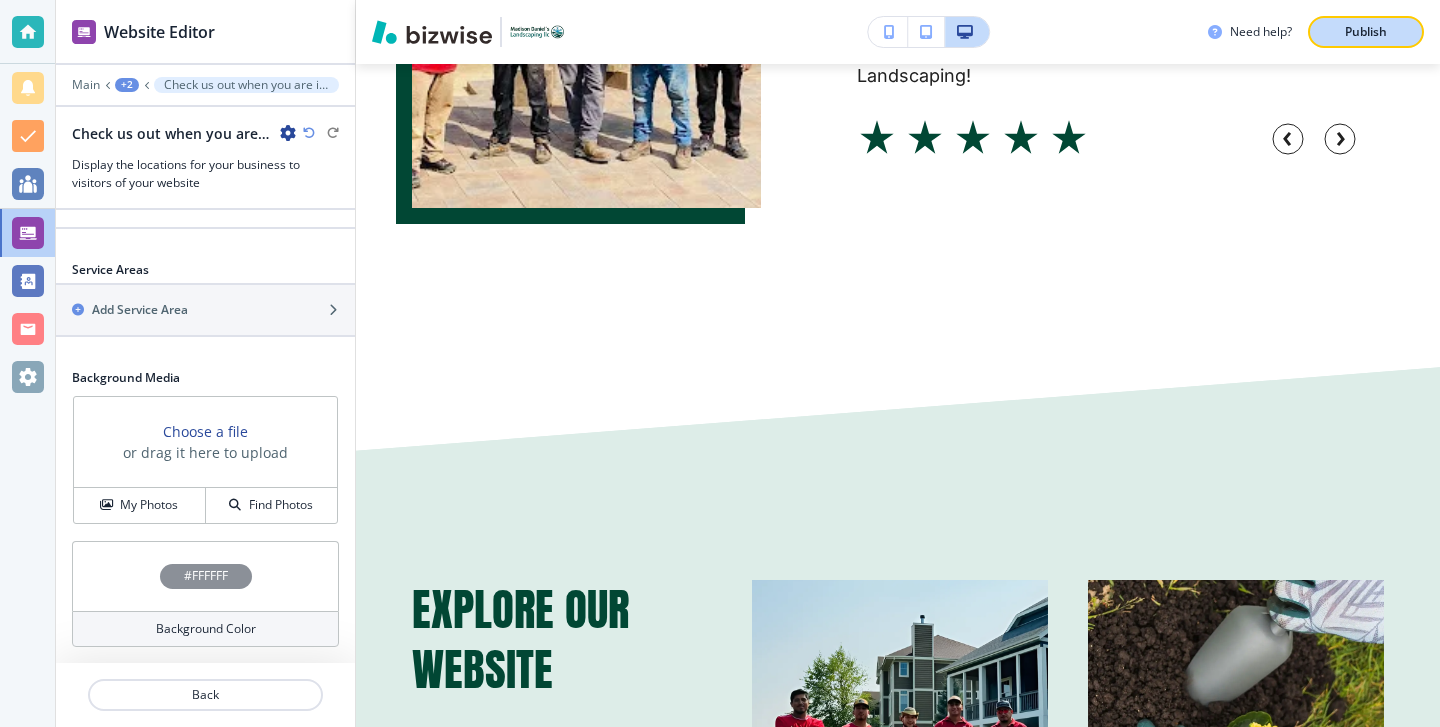 click on "Publish" at bounding box center (1366, 32) 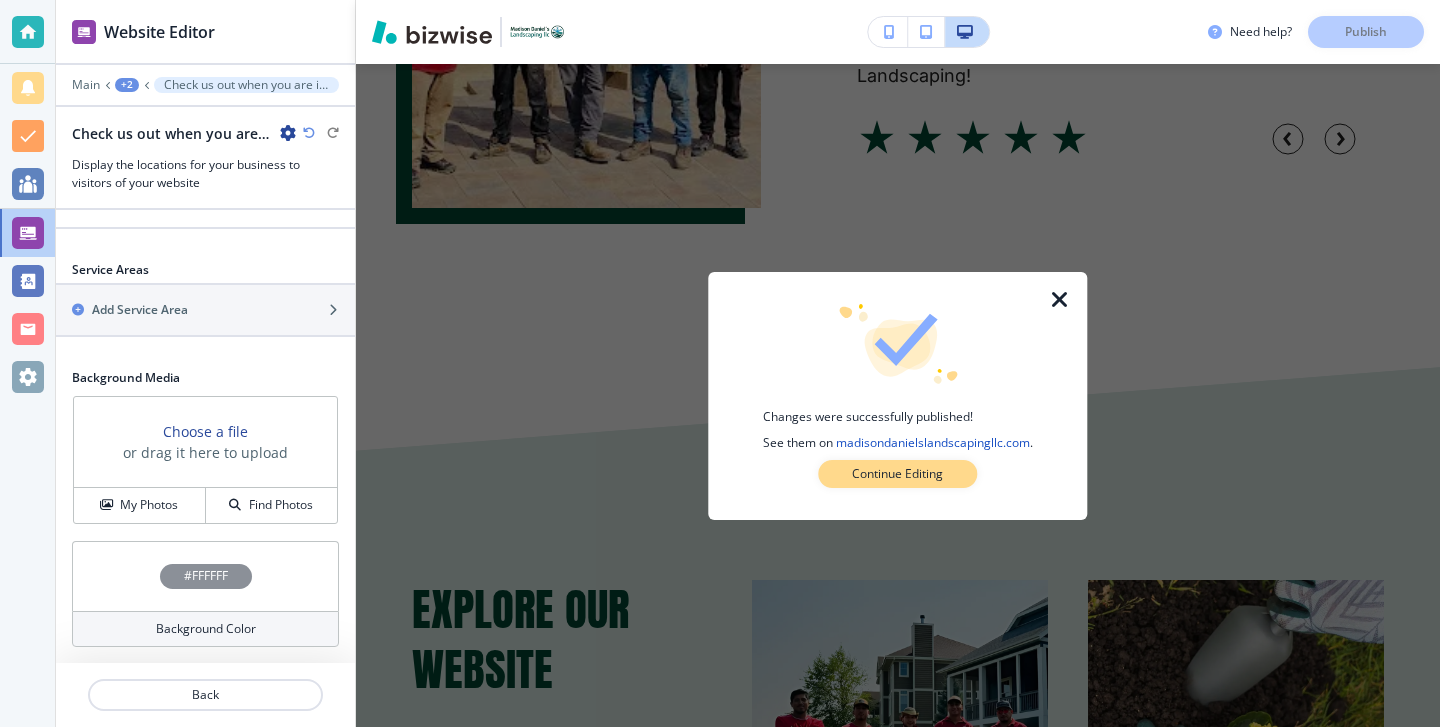 click on "Continue Editing" at bounding box center (897, 474) 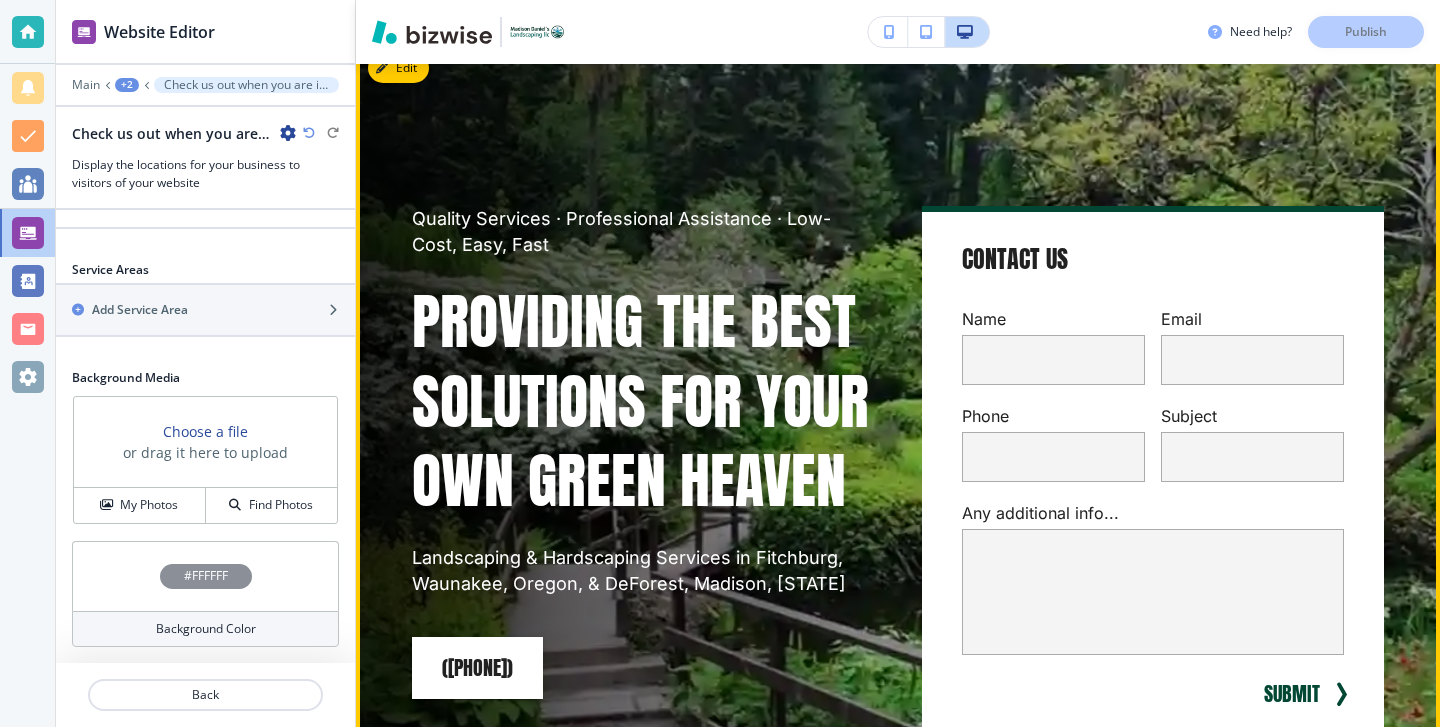 scroll, scrollTop: 30, scrollLeft: 0, axis: vertical 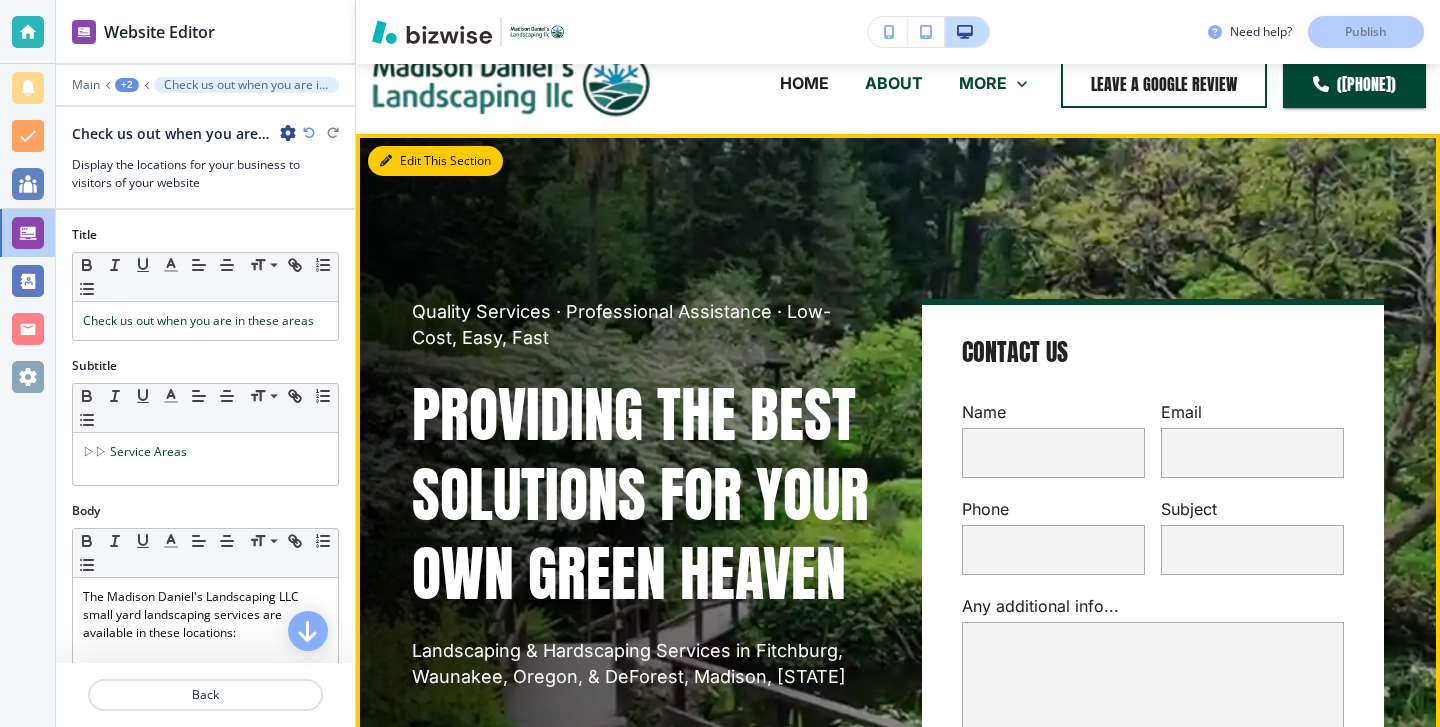 click on "Edit This Section" at bounding box center (435, 161) 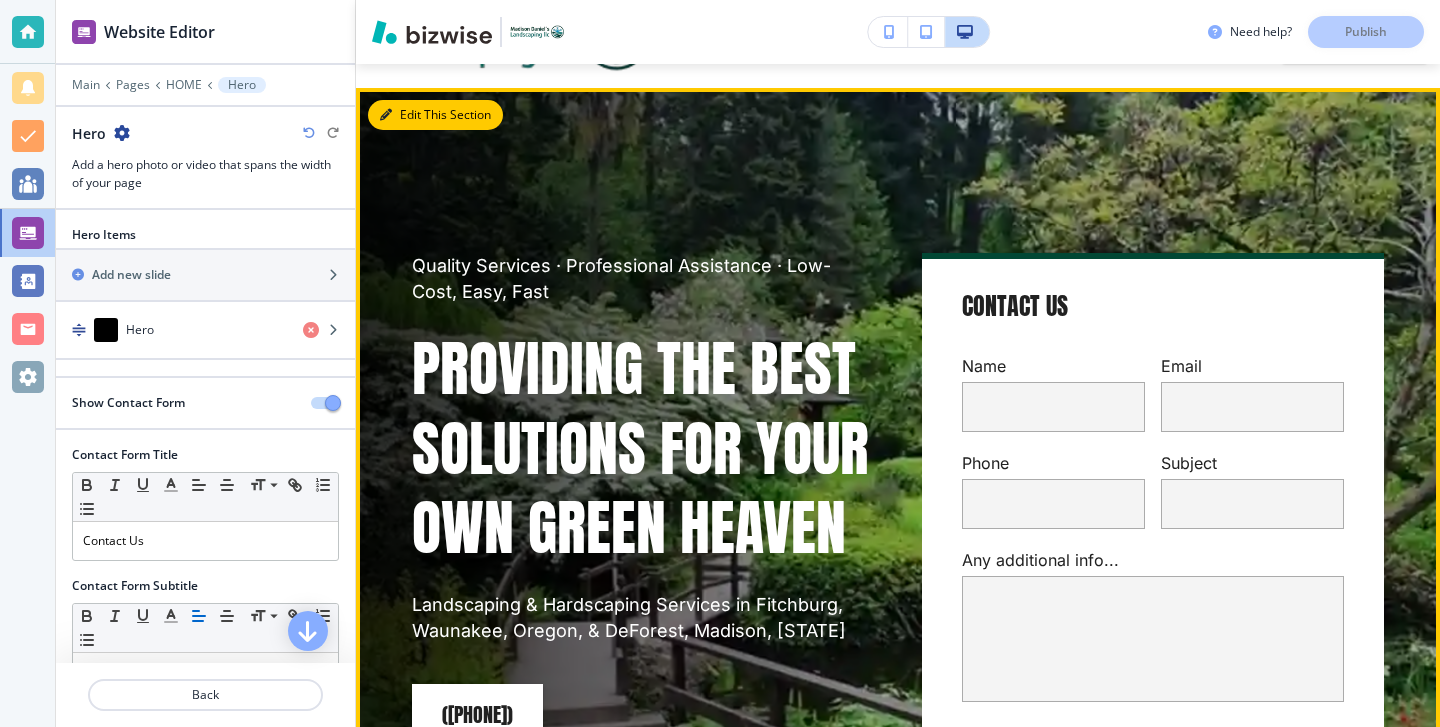 scroll, scrollTop: 100, scrollLeft: 0, axis: vertical 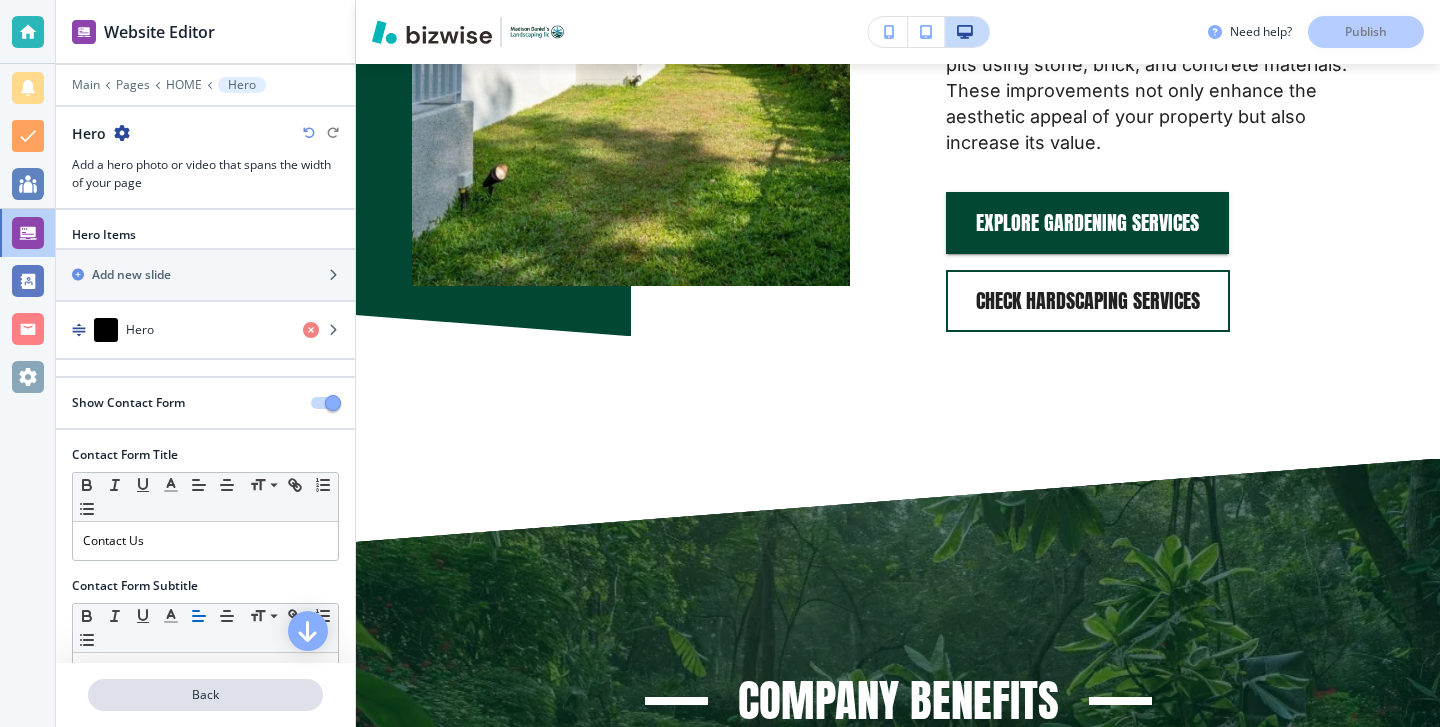 click on "Back" at bounding box center (205, 695) 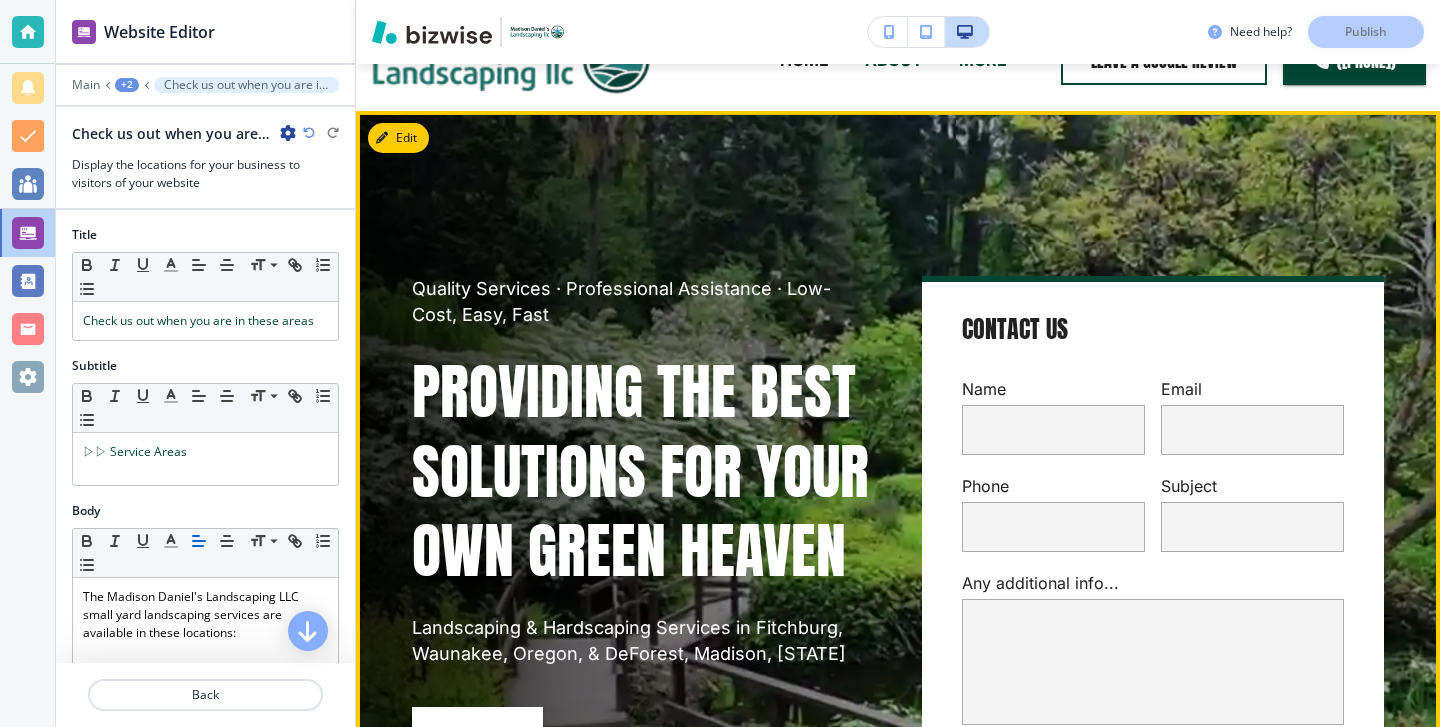scroll, scrollTop: 0, scrollLeft: 0, axis: both 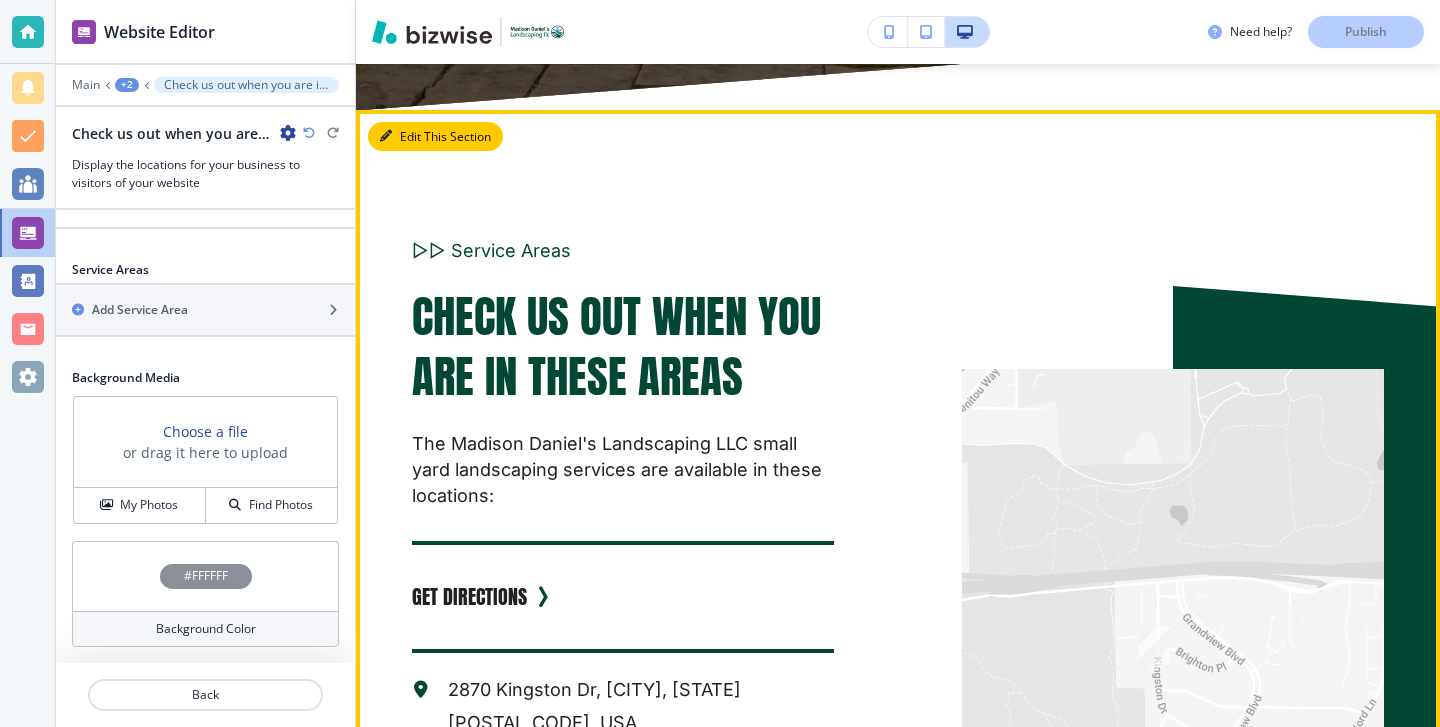 click on "Edit This Section" at bounding box center [435, 137] 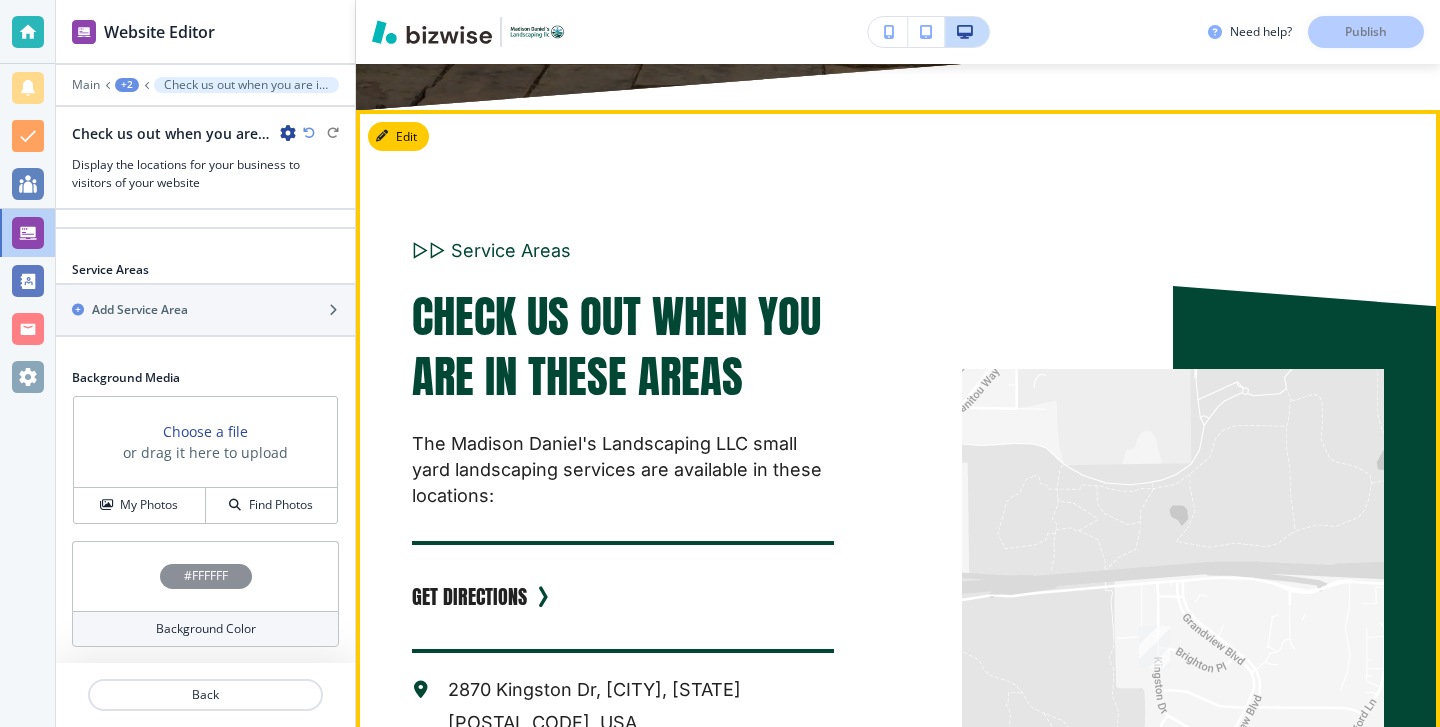 click on "Check us out when you are in these areas" at bounding box center (622, 346) 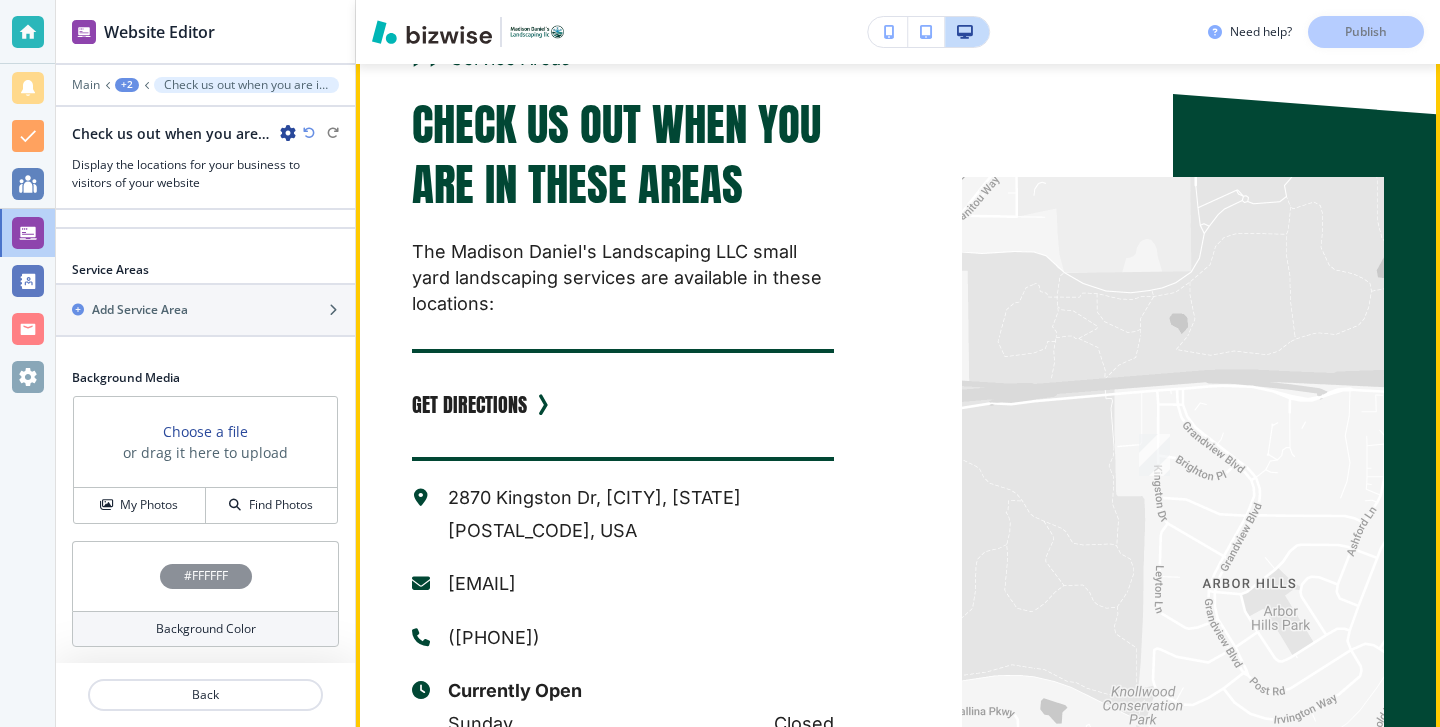 scroll, scrollTop: 12516, scrollLeft: 0, axis: vertical 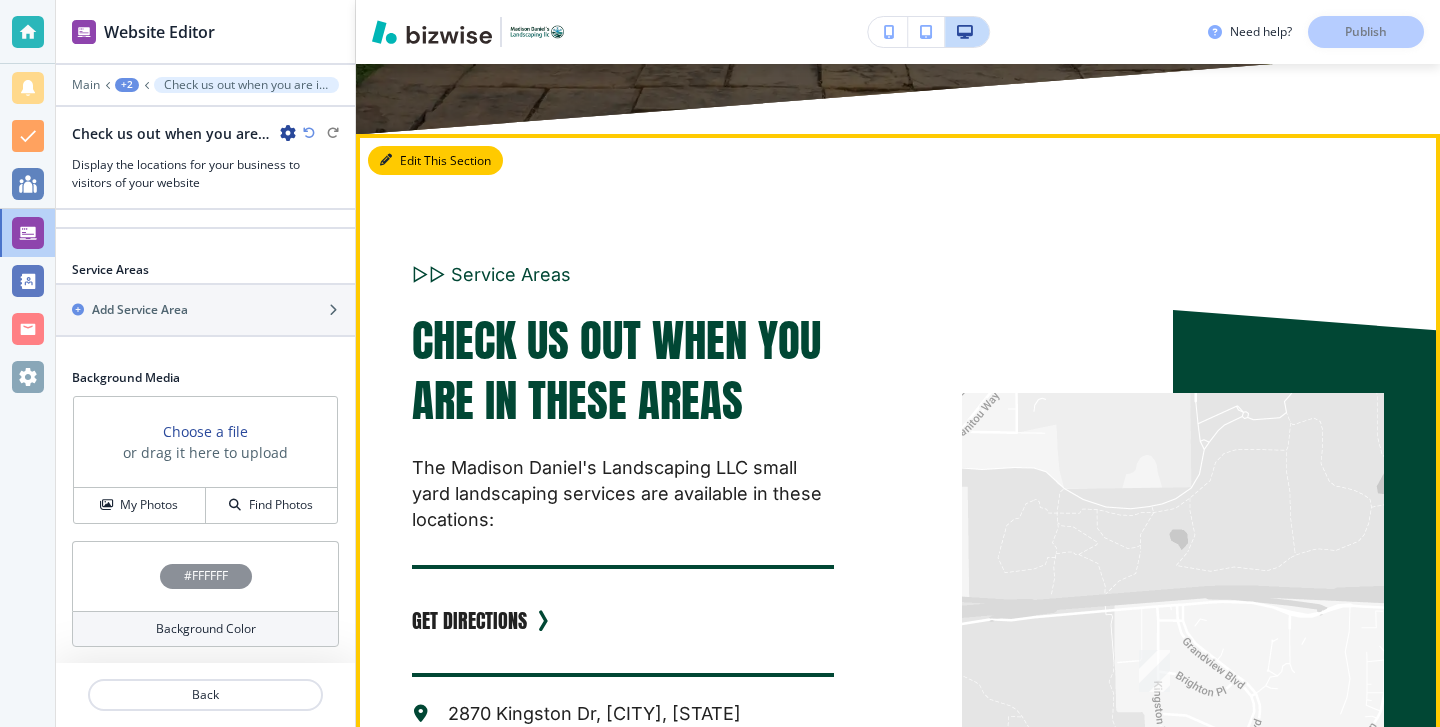 click on "Edit This Section" at bounding box center (435, 161) 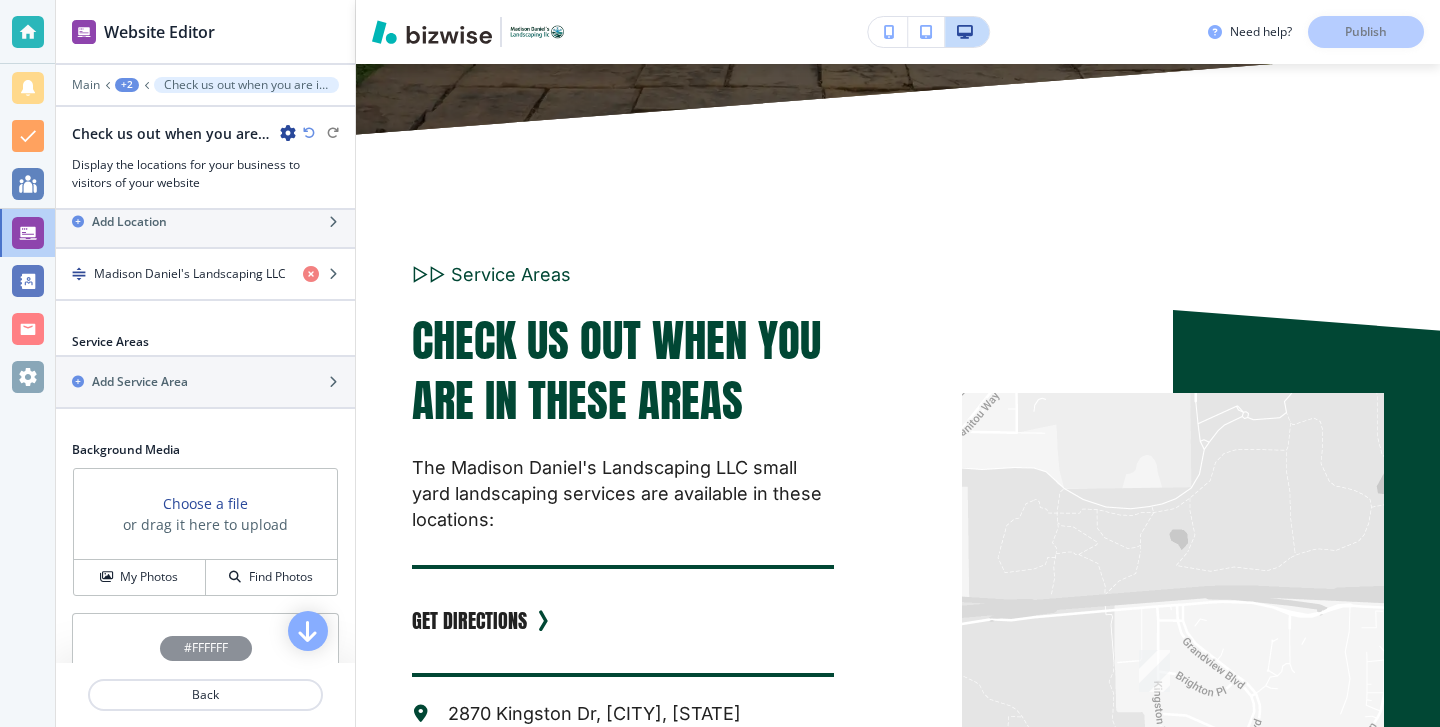 scroll, scrollTop: 658, scrollLeft: 0, axis: vertical 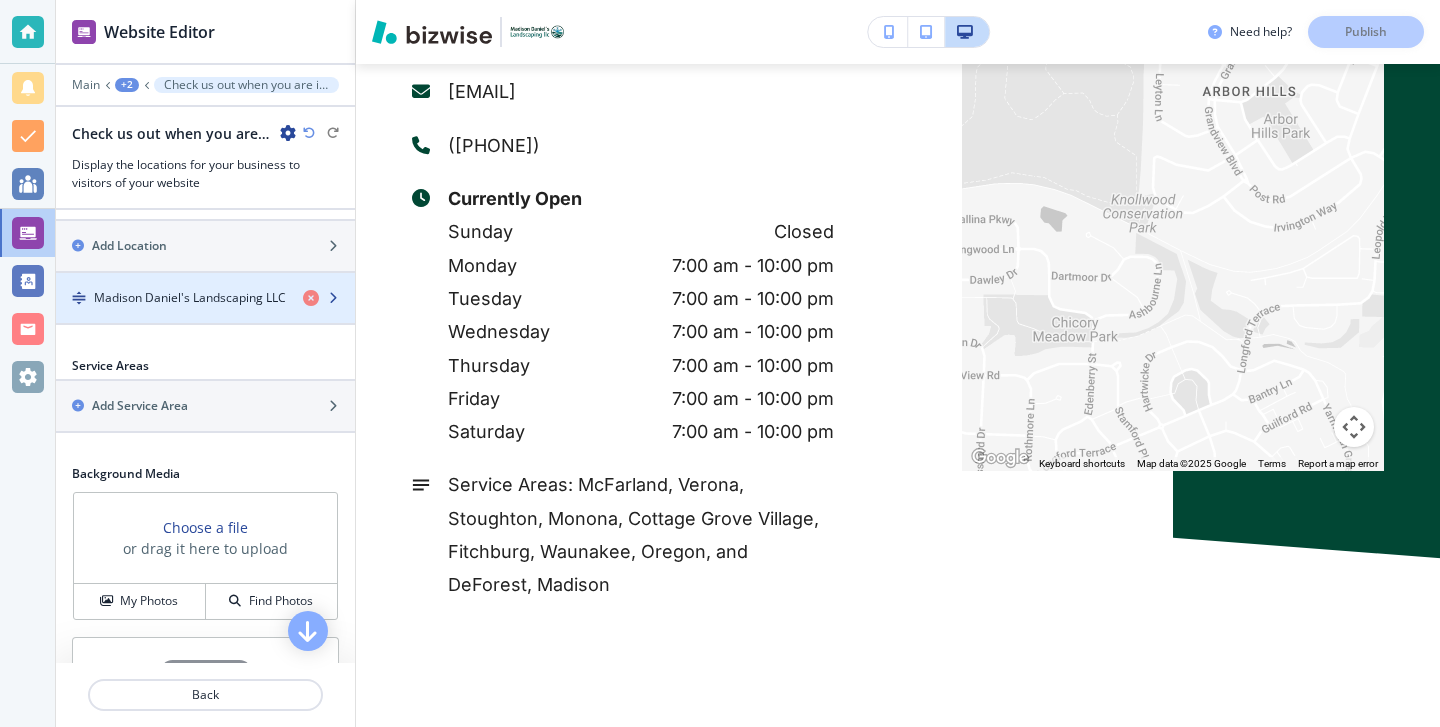 click at bounding box center [205, 315] 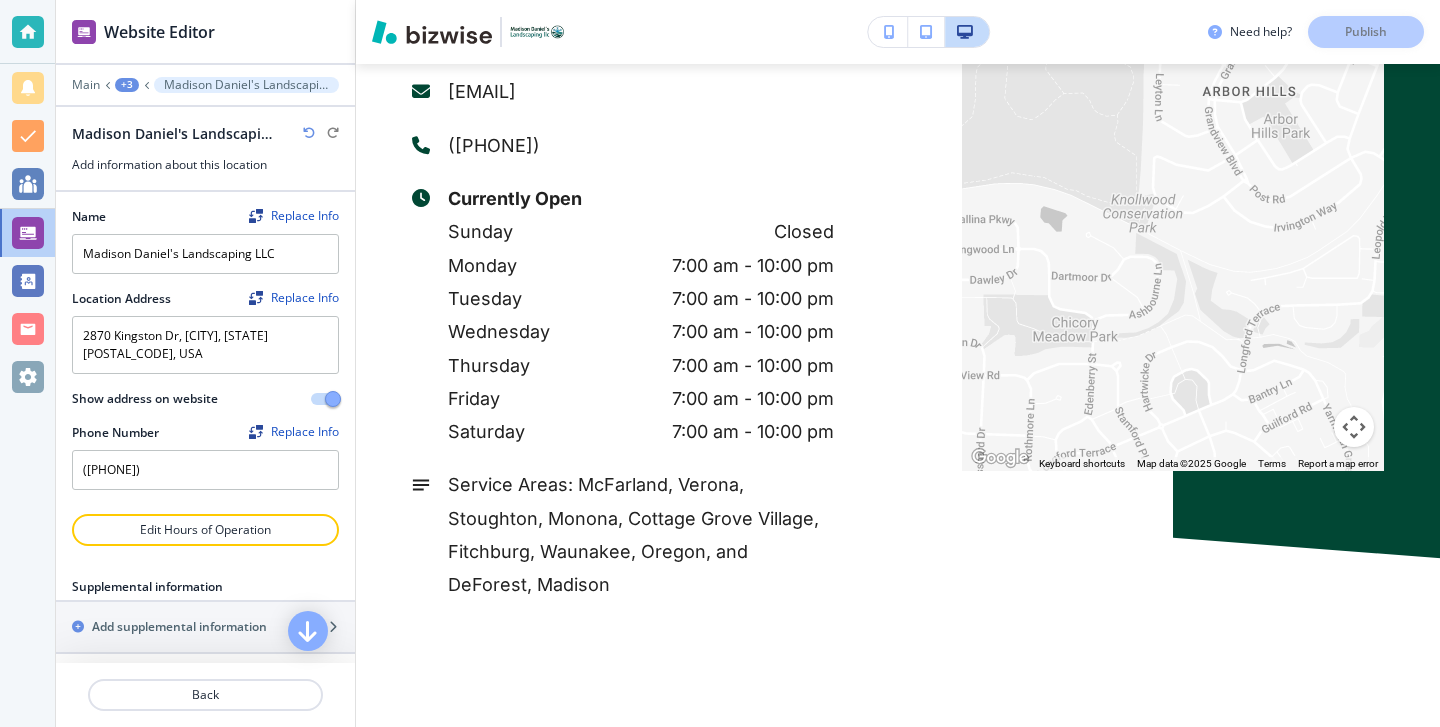 scroll, scrollTop: 93, scrollLeft: 0, axis: vertical 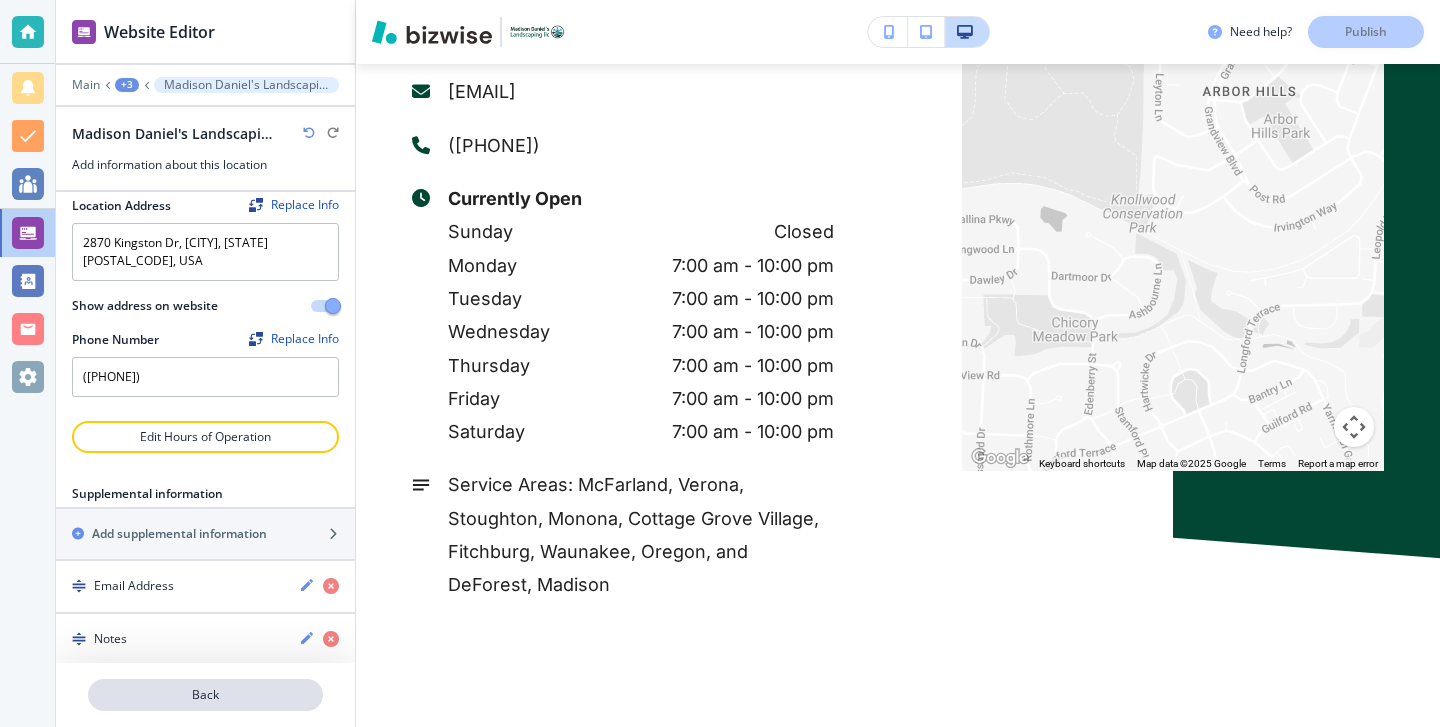 click on "Back" at bounding box center [205, 695] 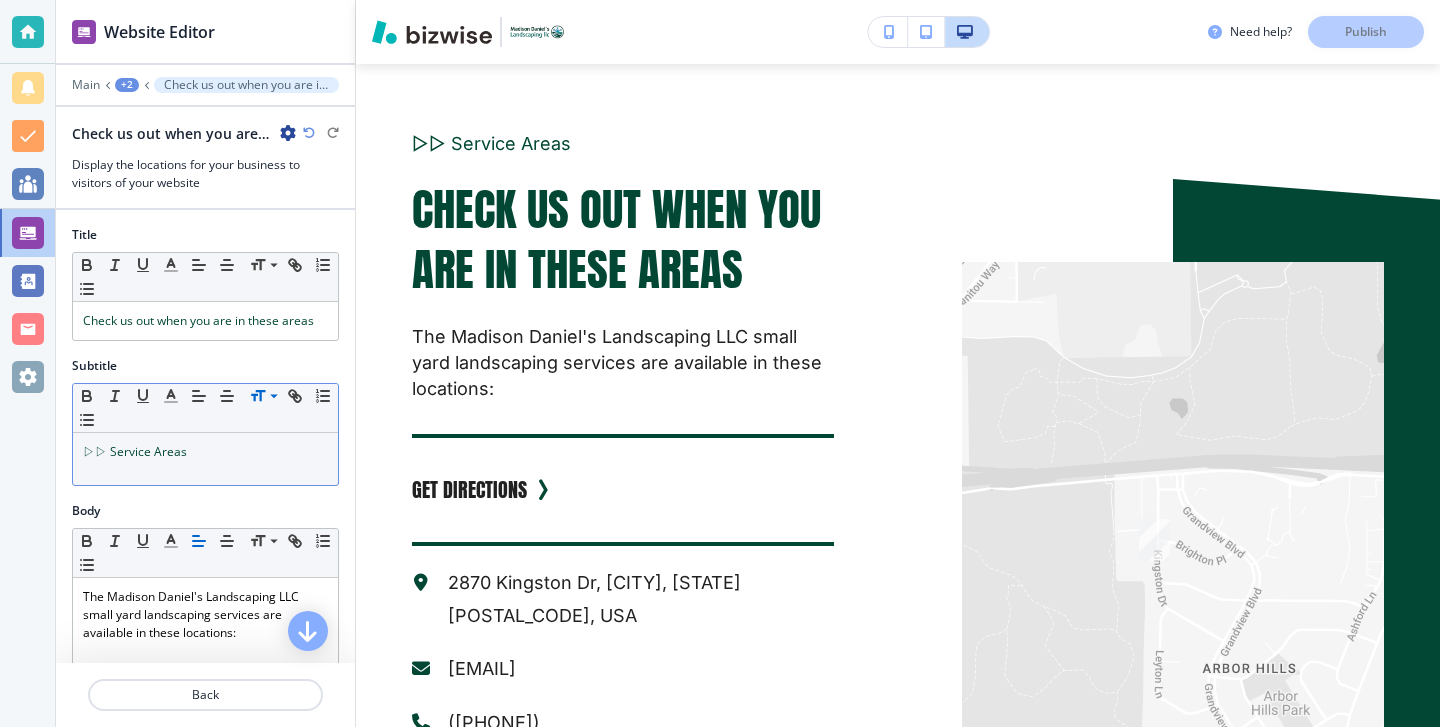 scroll, scrollTop: 12586, scrollLeft: 0, axis: vertical 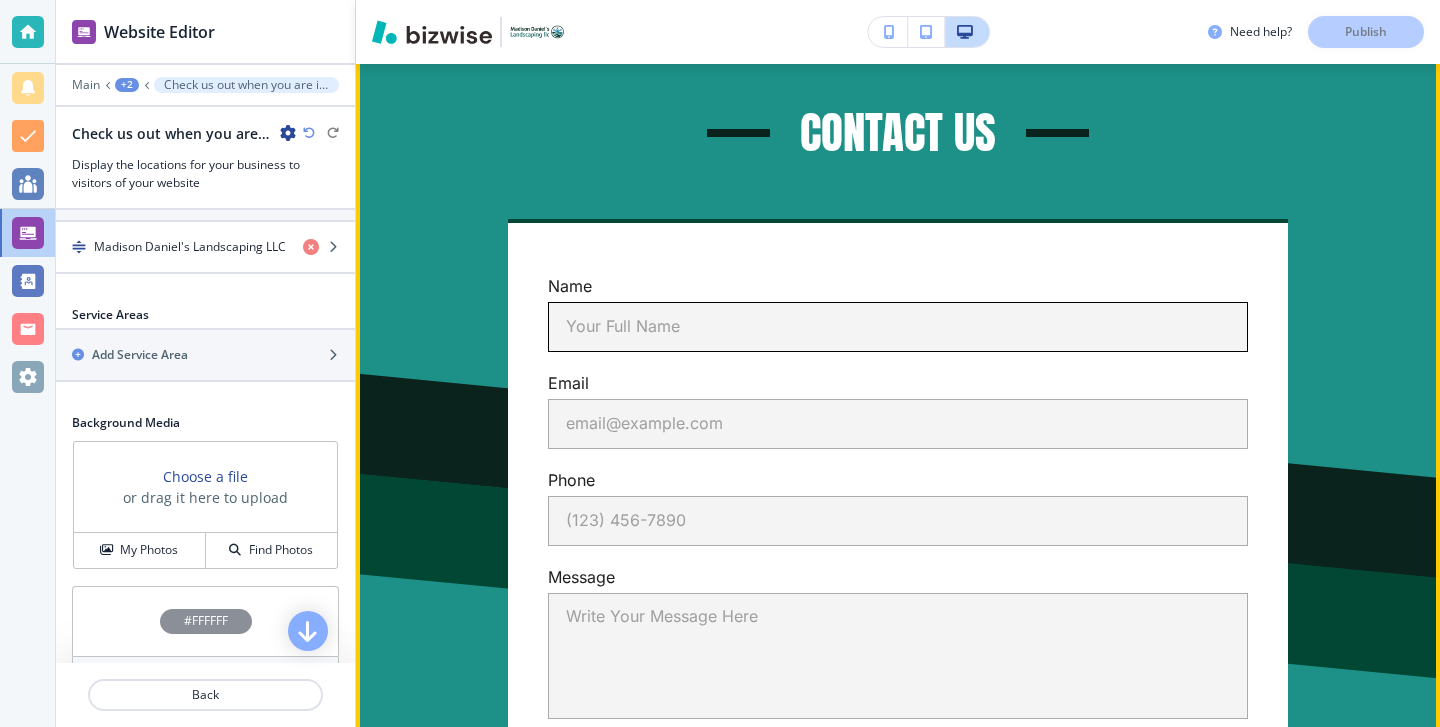 click on "Your Full Name" at bounding box center [898, 327] 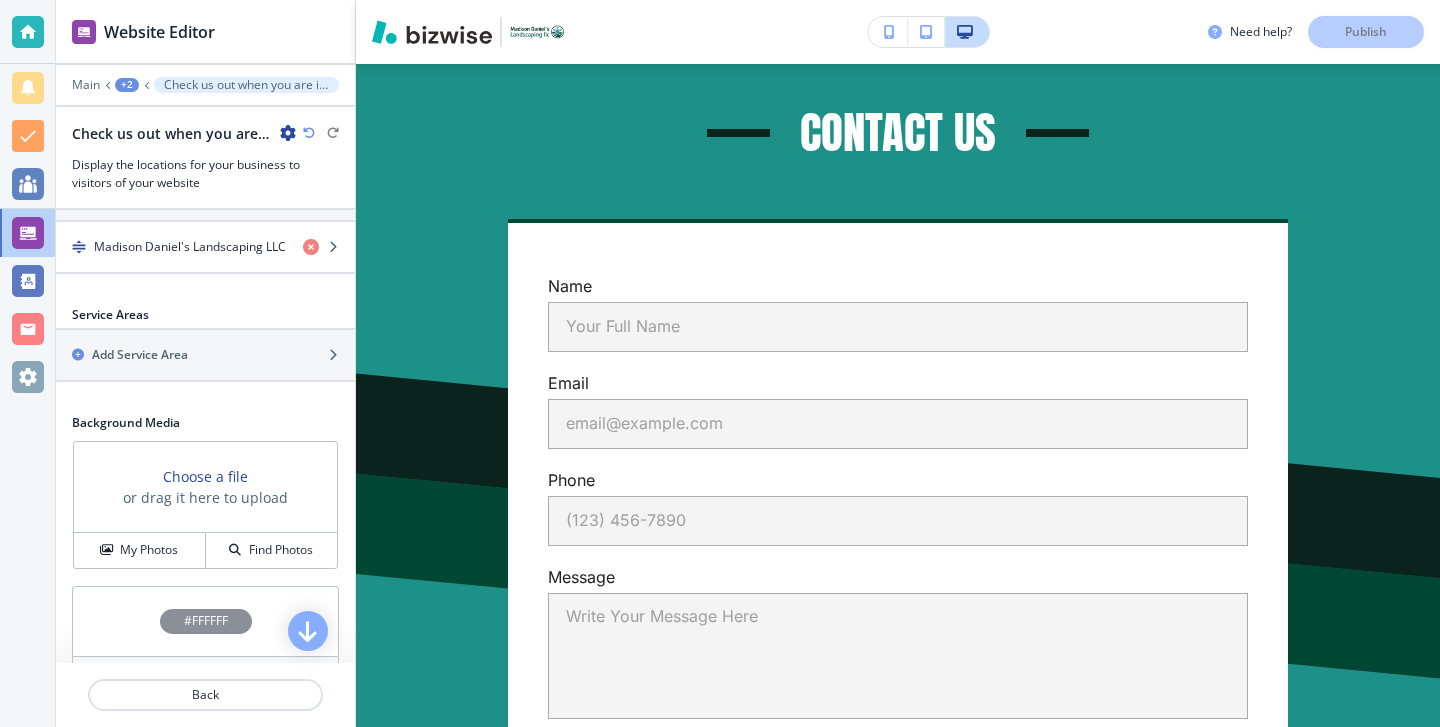click on "Name Your Full Name Your Full Name Email [EMAIL] [EMAIL] Phone ([PHONE]) ([PHONE]) Message Write Your Message Here x Write Your Message Here SUBMIT" at bounding box center [898, 534] 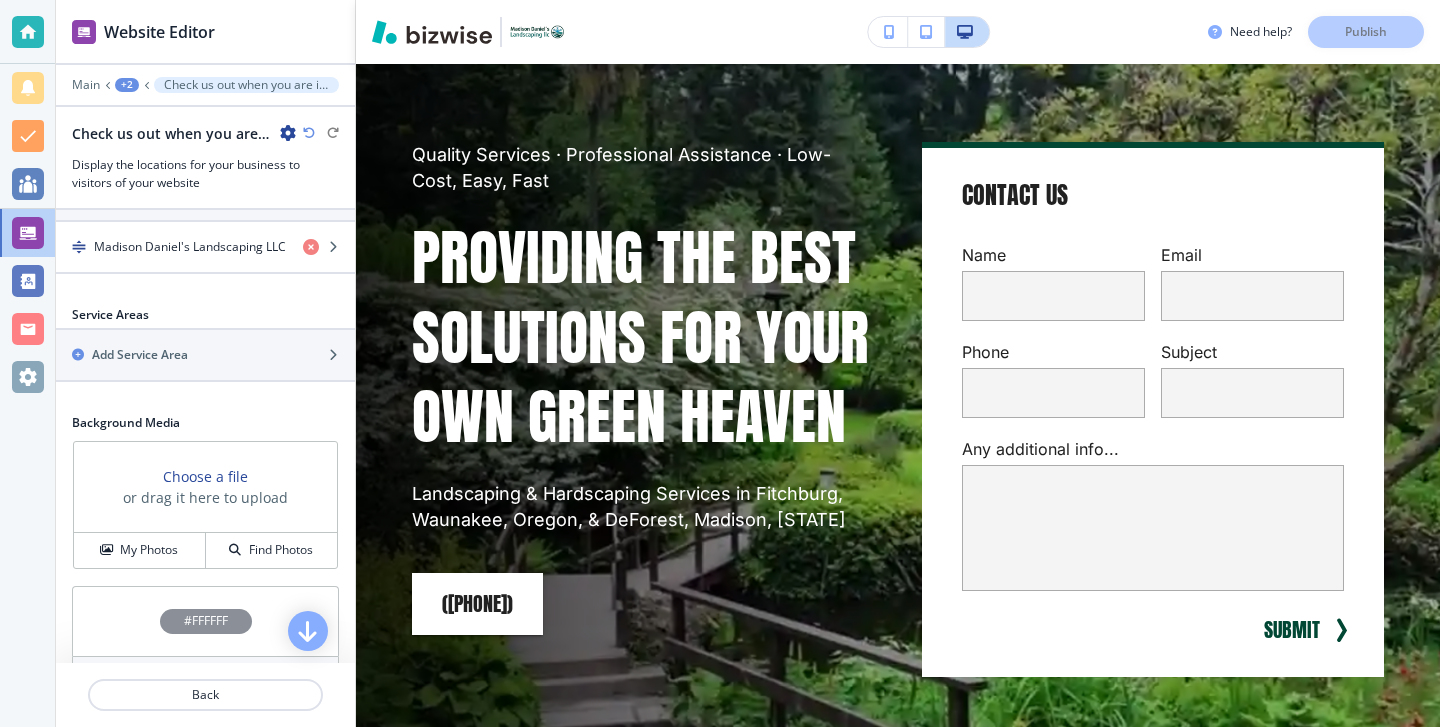 scroll, scrollTop: 0, scrollLeft: 0, axis: both 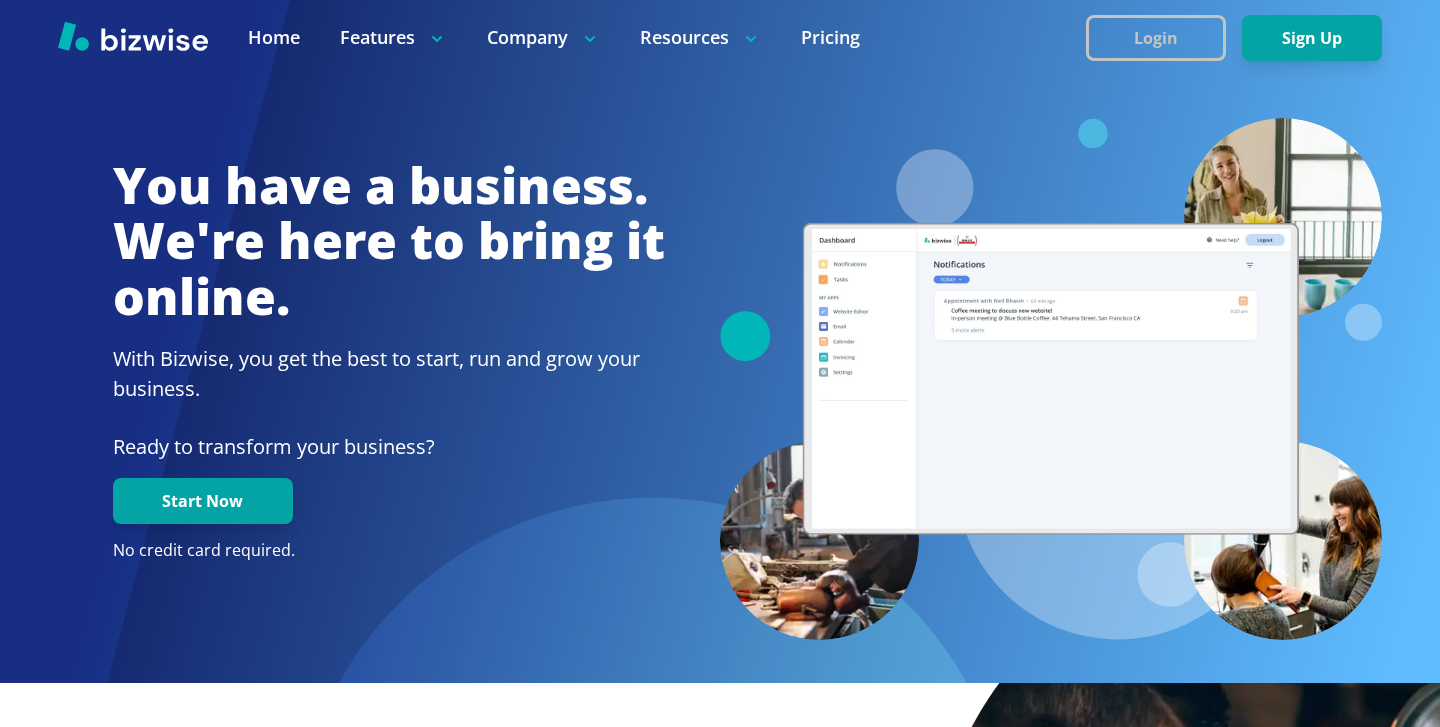 click on "Login" at bounding box center [1156, 38] 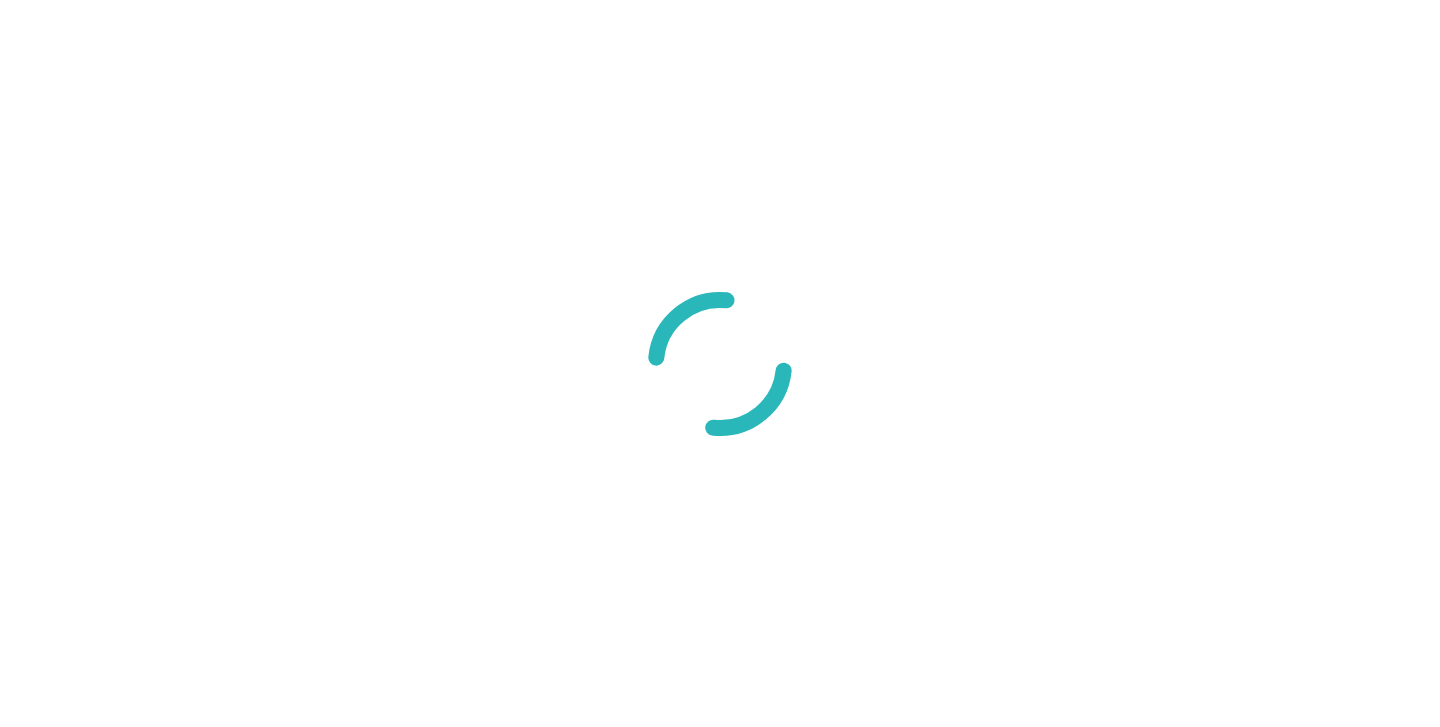 scroll, scrollTop: 0, scrollLeft: 0, axis: both 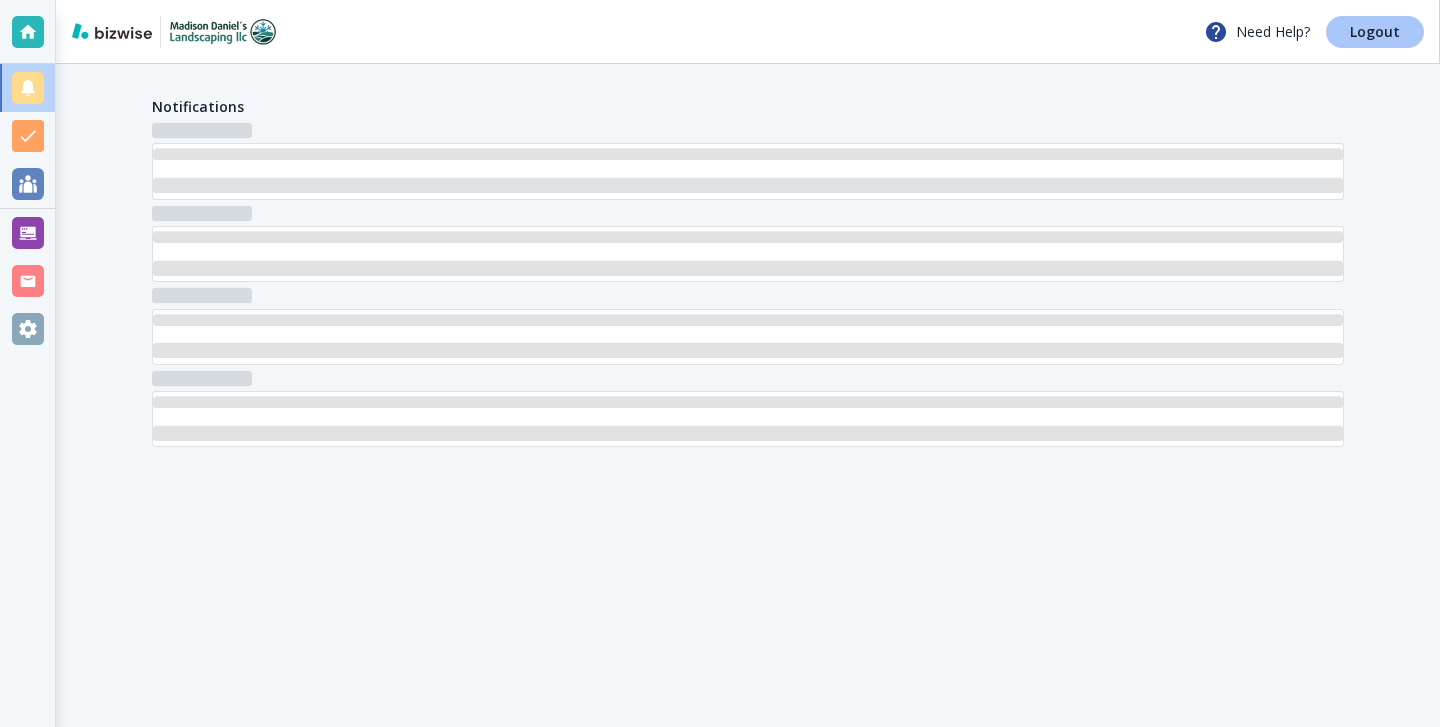 click on "Logout" at bounding box center [1375, 32] 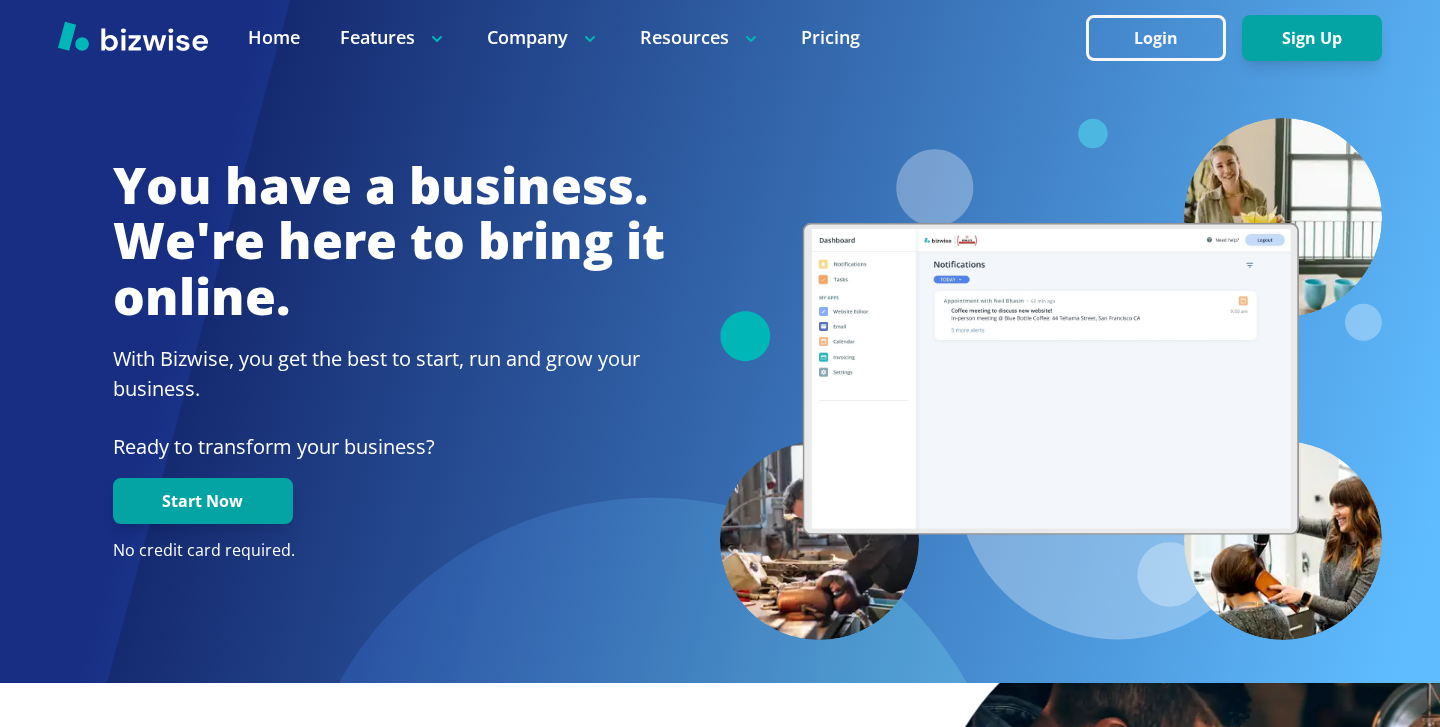 scroll, scrollTop: 0, scrollLeft: 0, axis: both 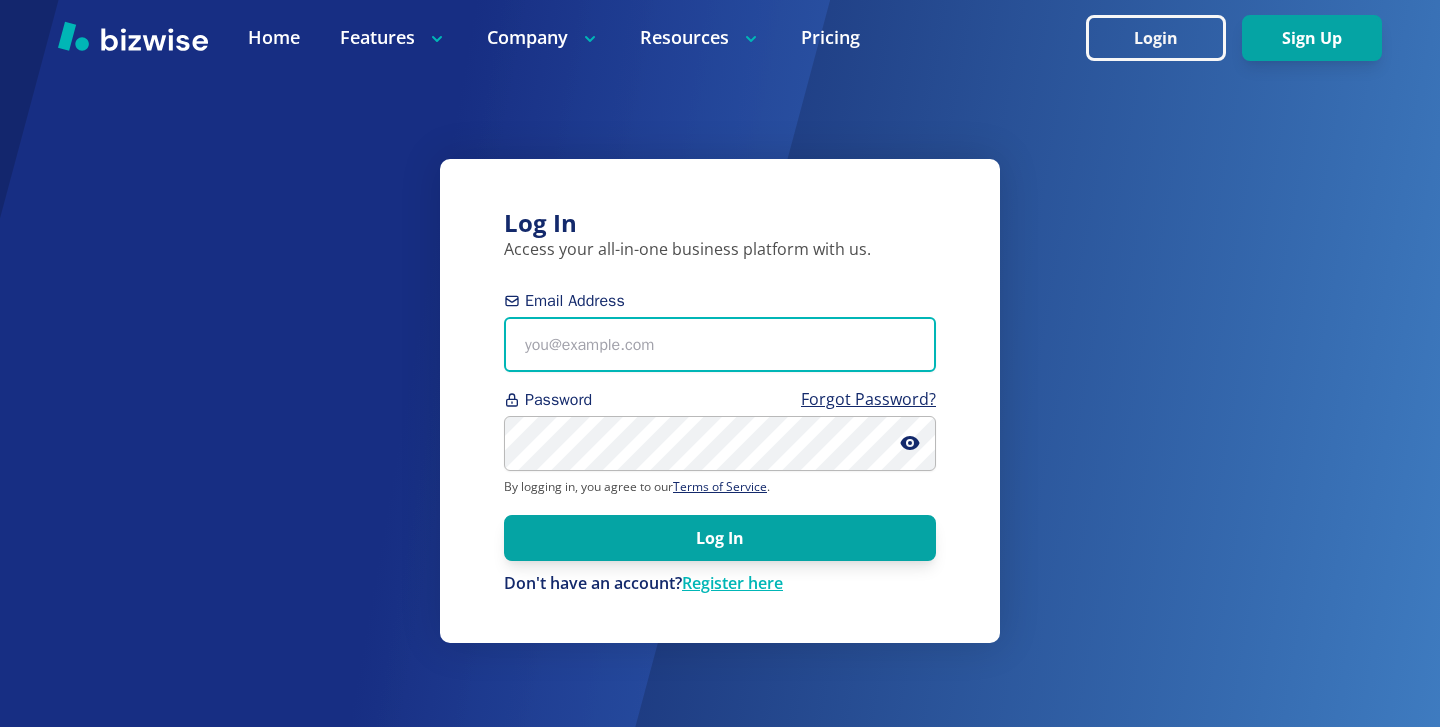 click on "Email Address" at bounding box center [720, 344] 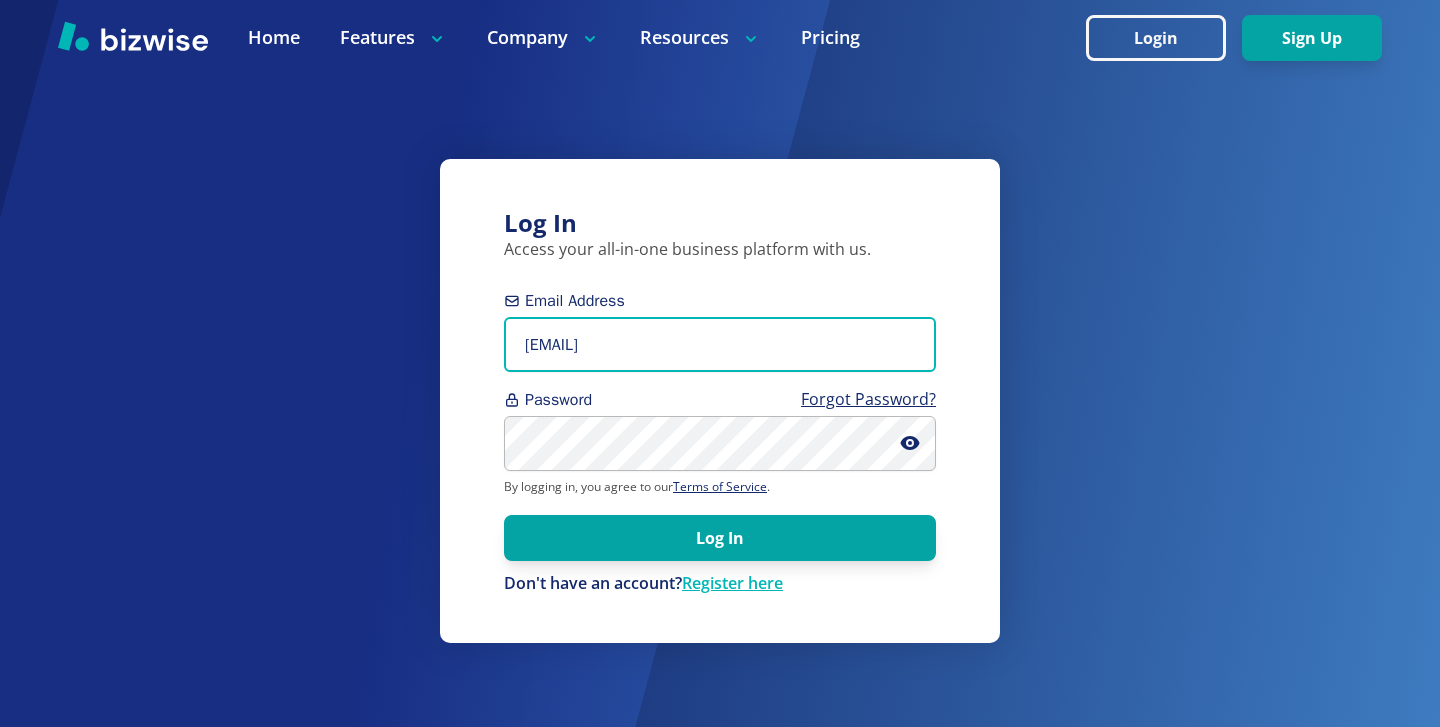 type on "info@jjplanter.com" 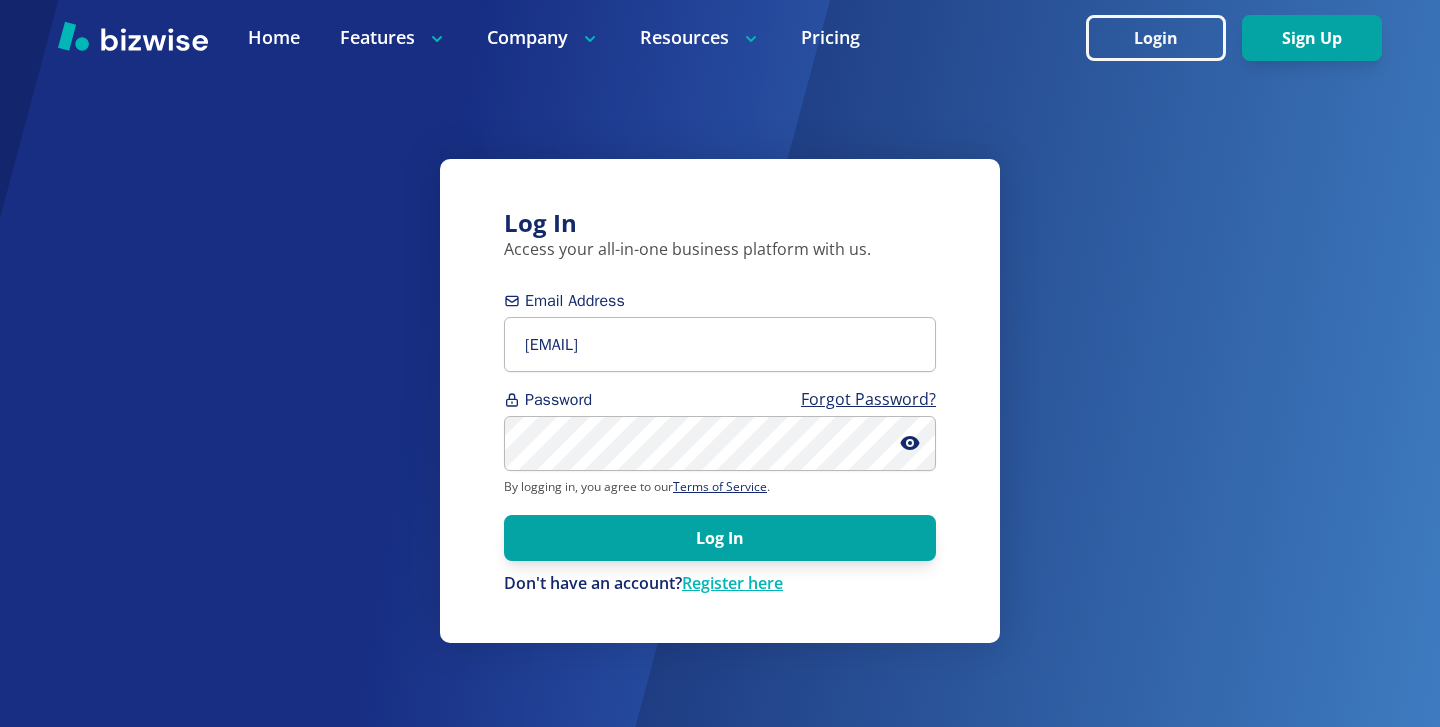 click on "Log In Access your all-in-one business platform with us. Email Address info@jjplanter.com Password Forgot Password? By logging in, you agree to our  Terms of Service . Log In Don't have an account?  Register here" at bounding box center [720, 401] 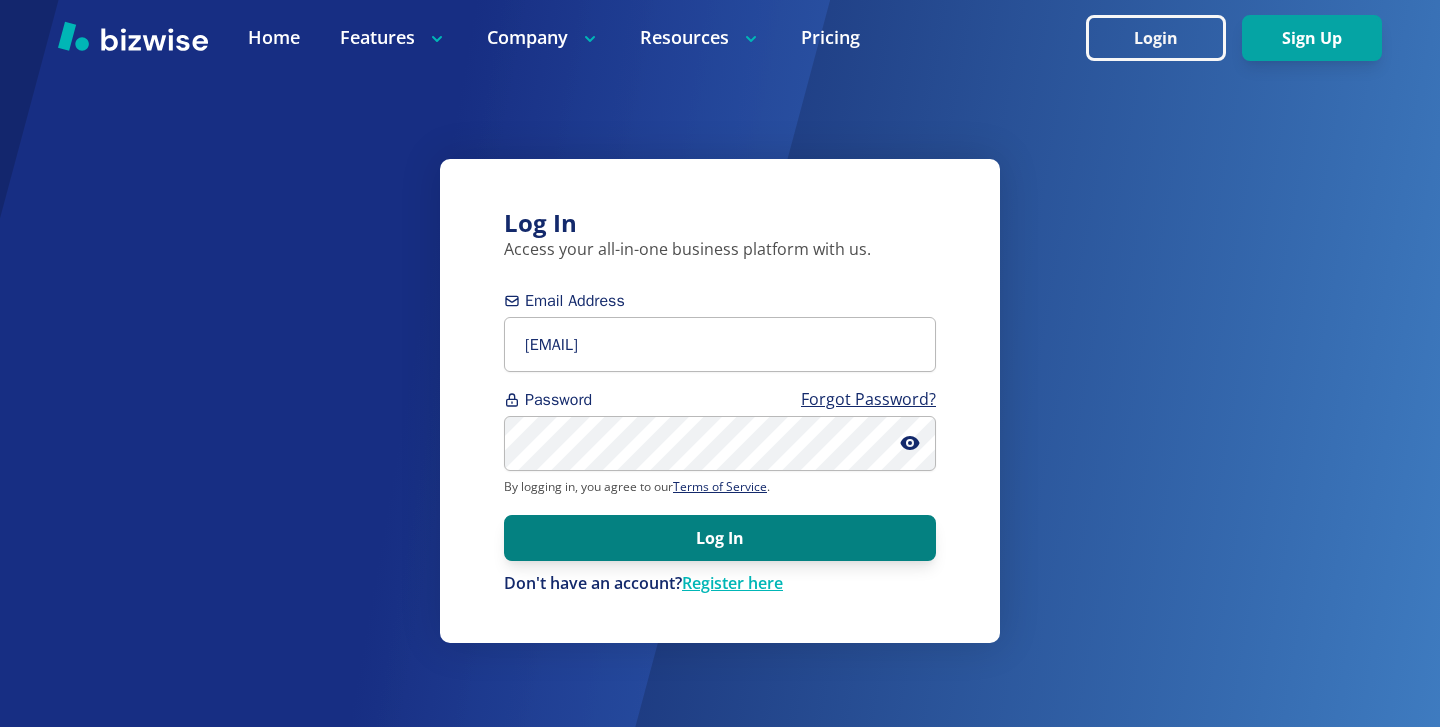 click on "Log In" at bounding box center (720, 538) 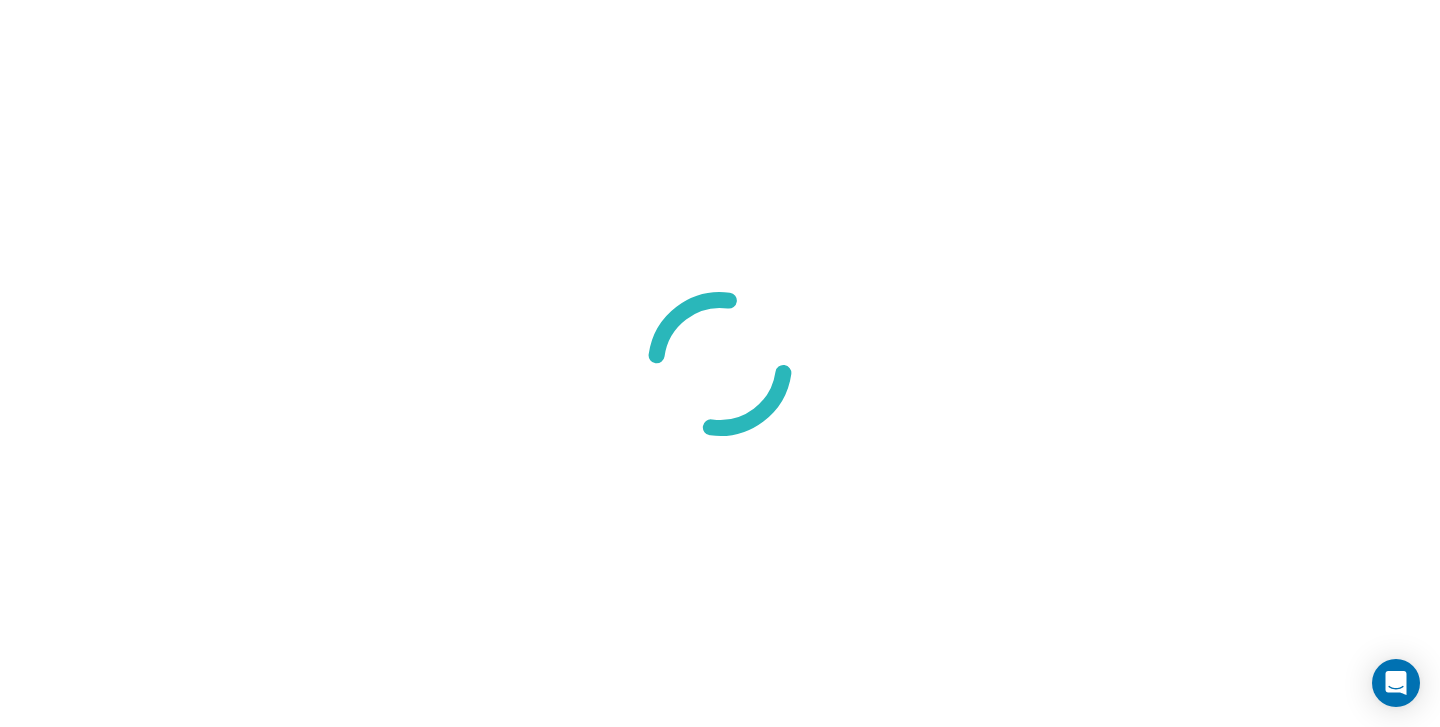 scroll, scrollTop: 0, scrollLeft: 0, axis: both 